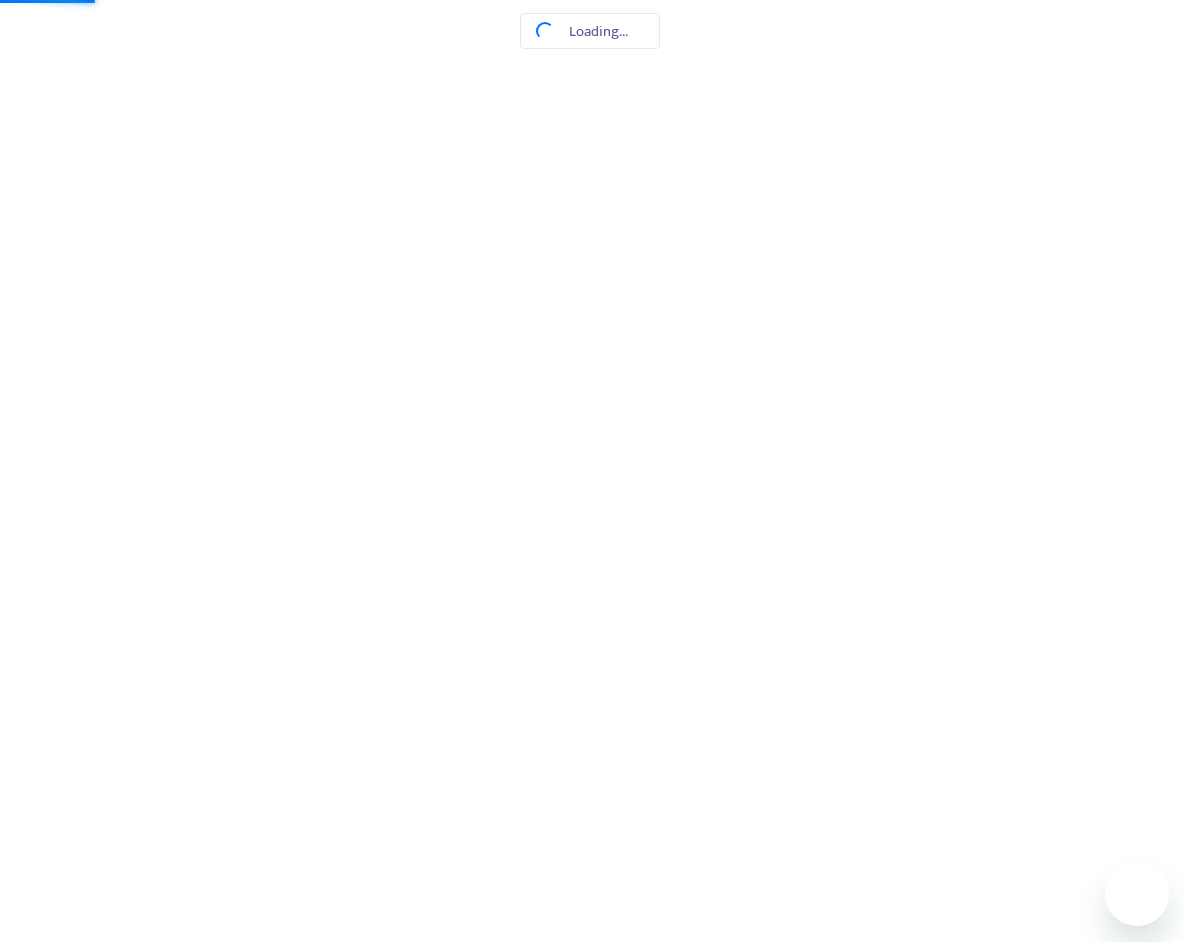scroll, scrollTop: 0, scrollLeft: 0, axis: both 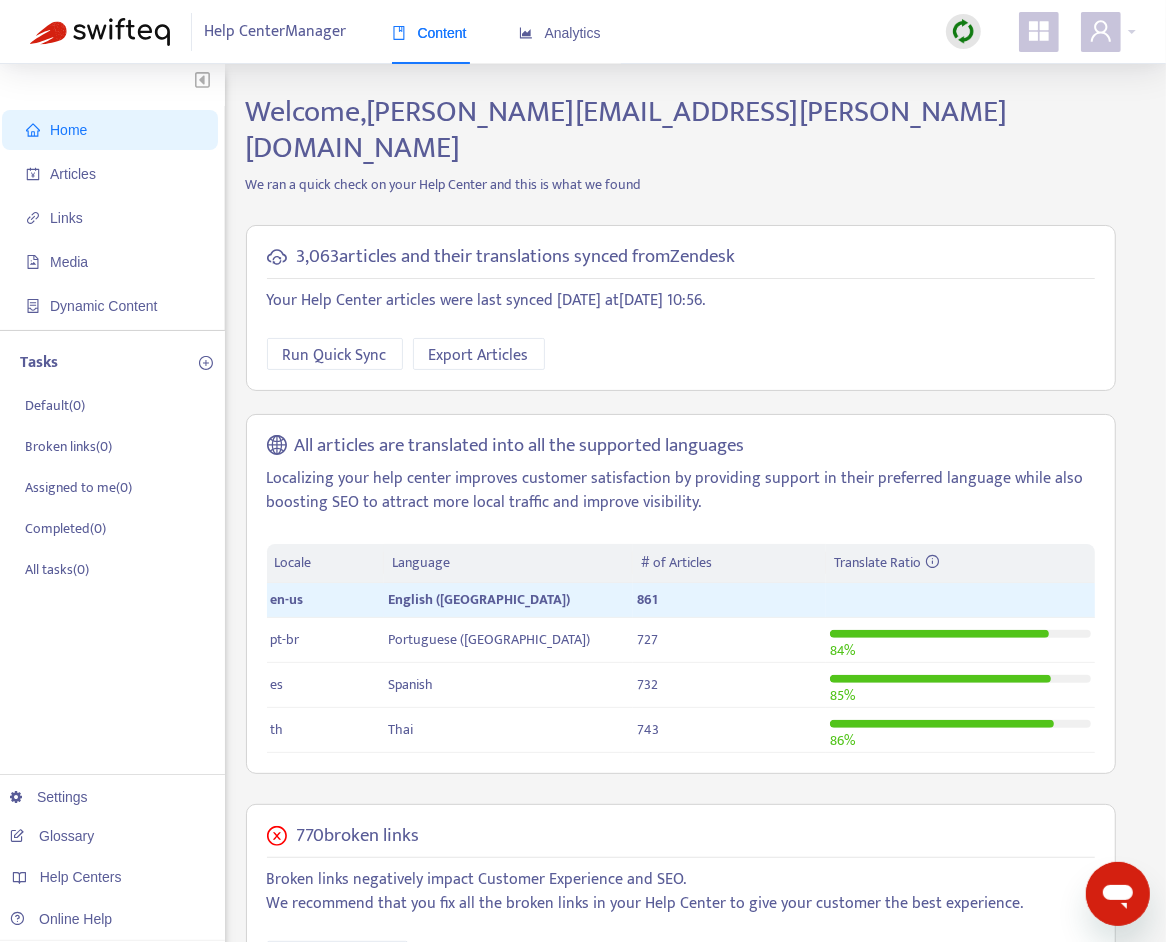click at bounding box center [963, 32] 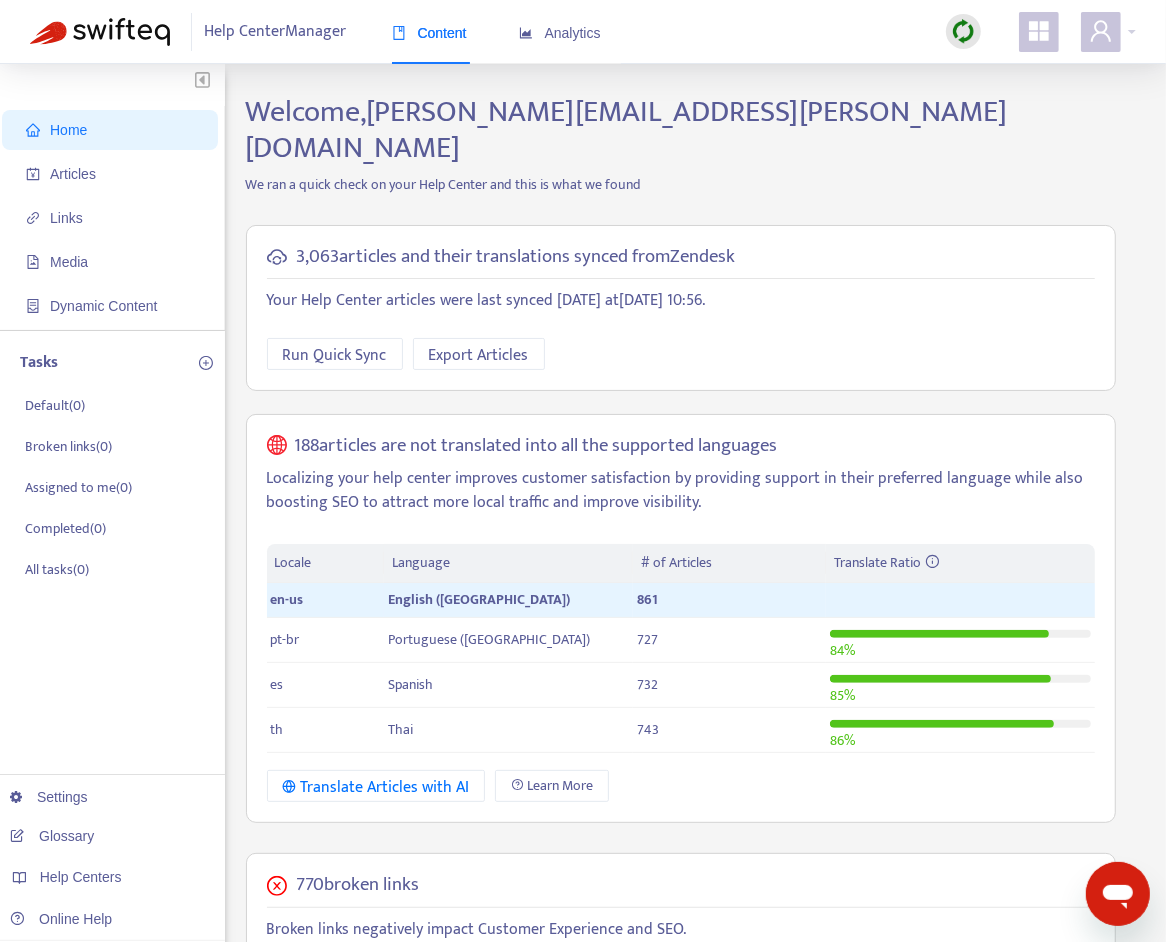 click at bounding box center [963, 31] 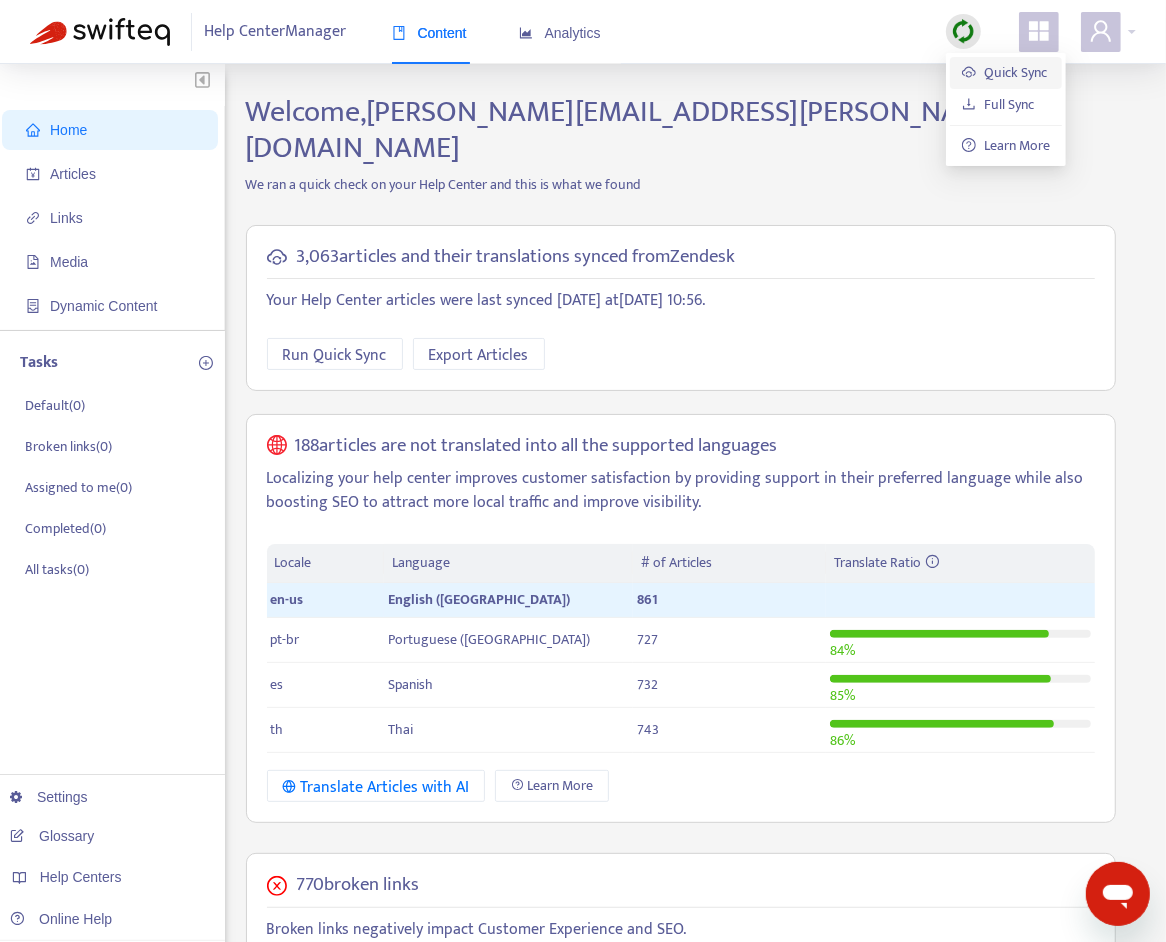 click on "Quick Sync" at bounding box center (1004, 72) 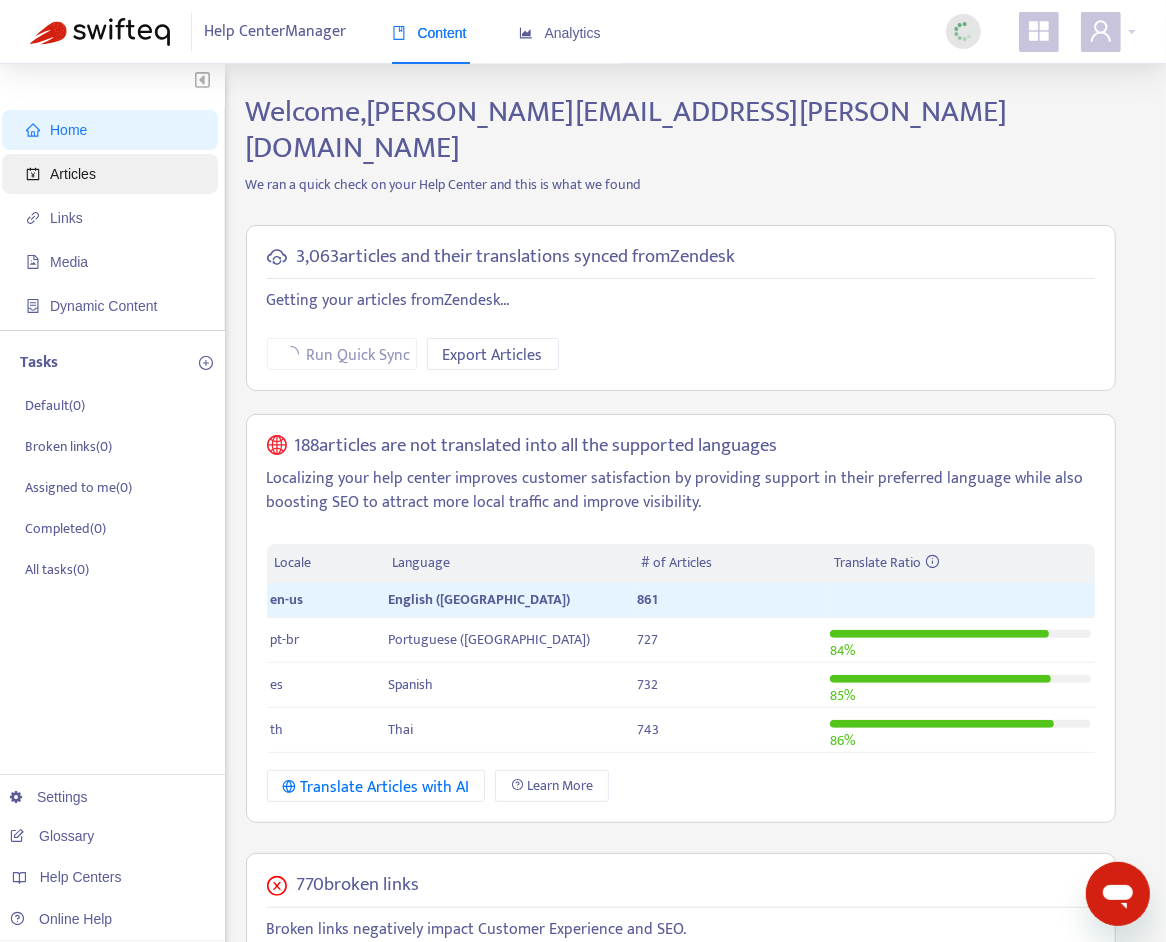 click on "Articles" at bounding box center [114, 174] 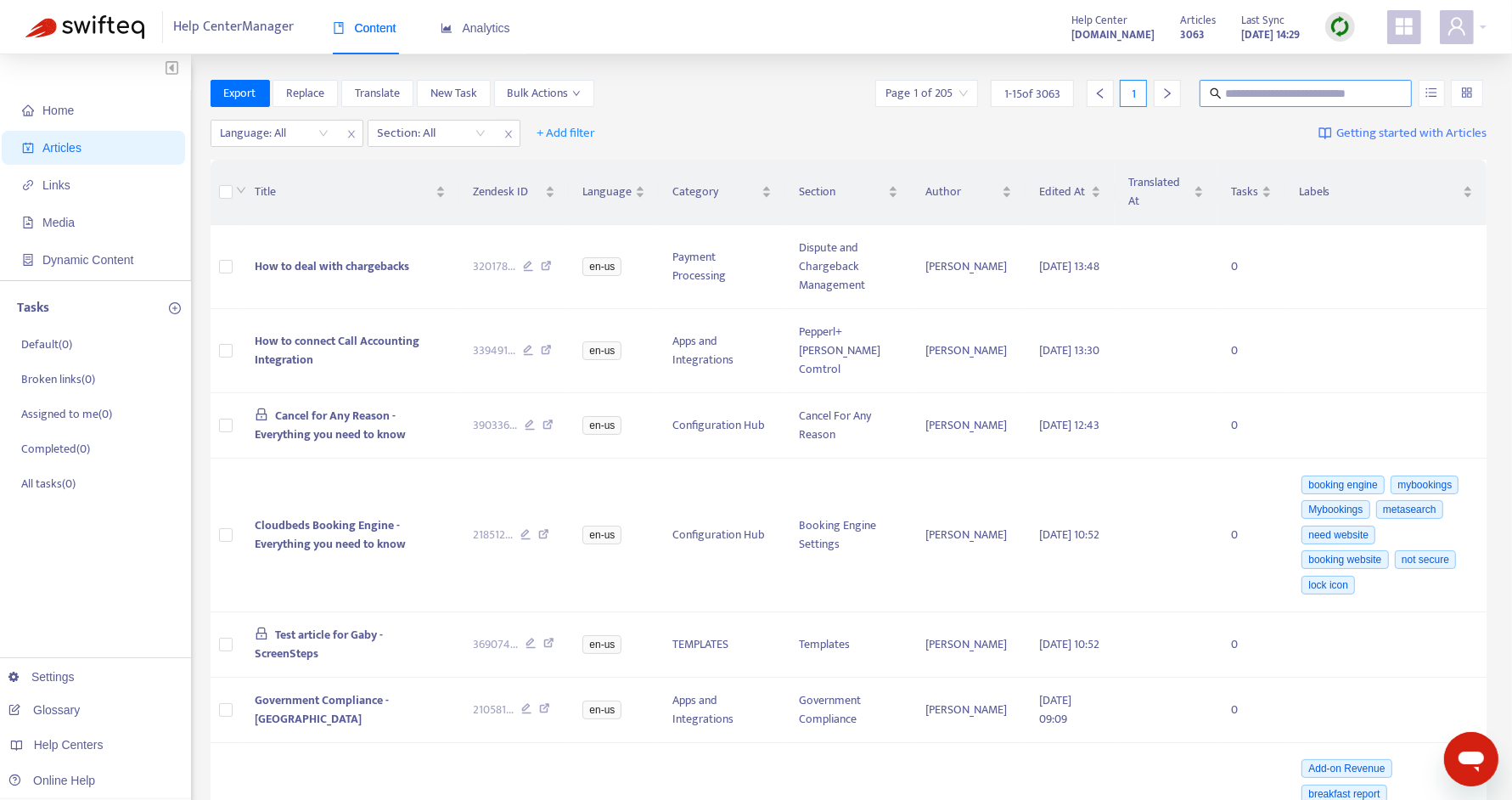 click at bounding box center (1307, 93) 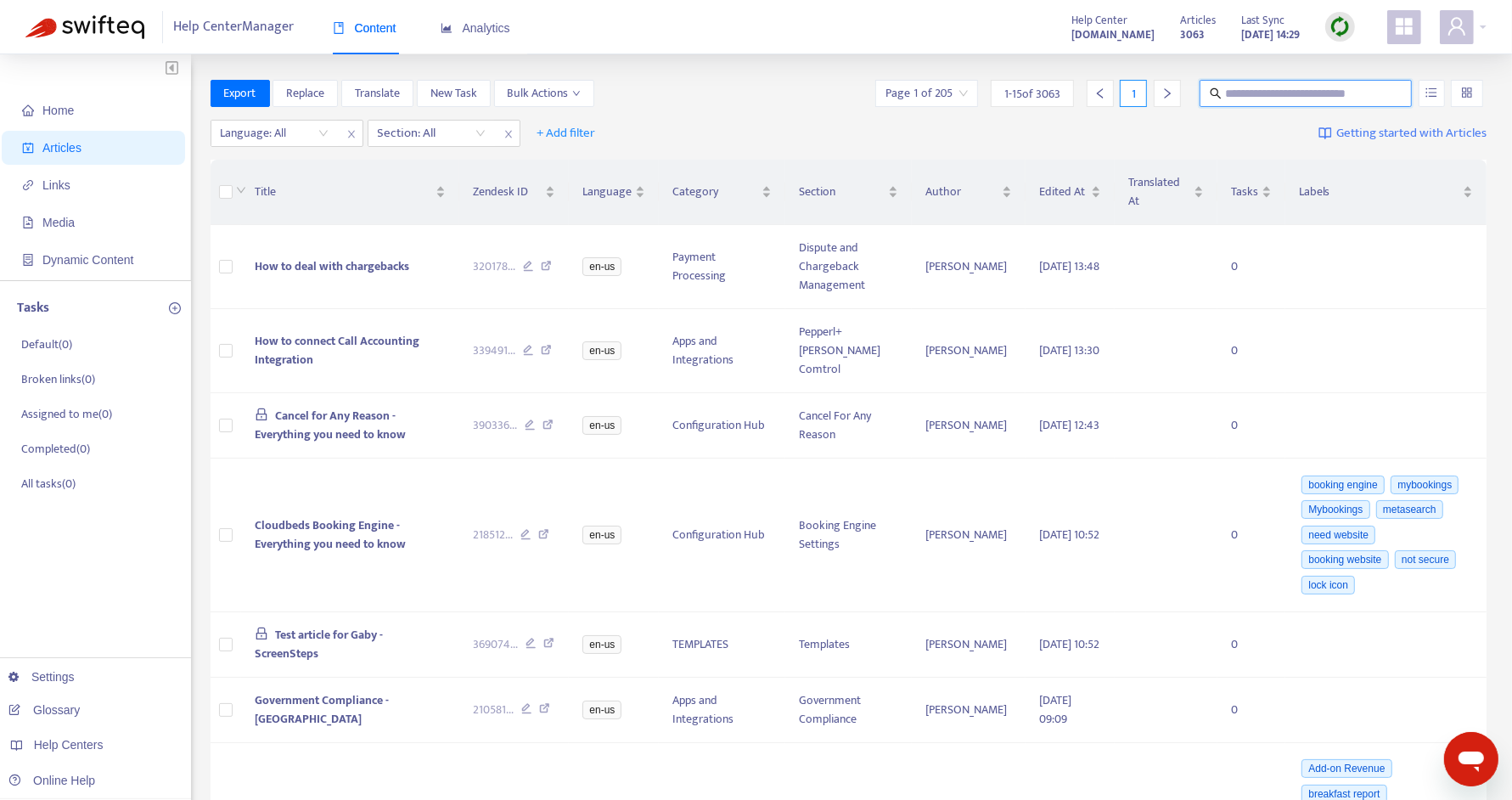 paste on "**********" 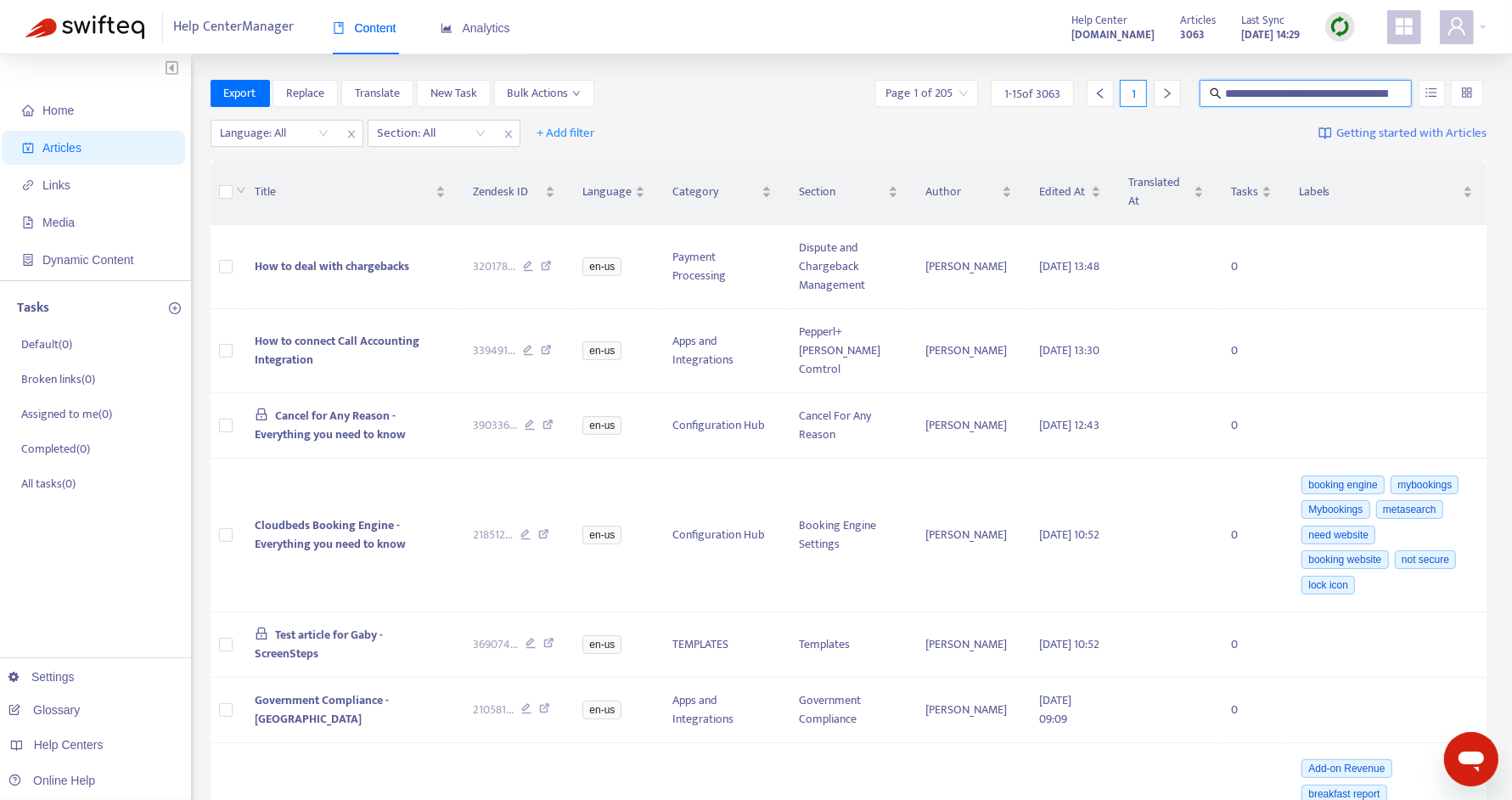 scroll, scrollTop: 0, scrollLeft: 95, axis: horizontal 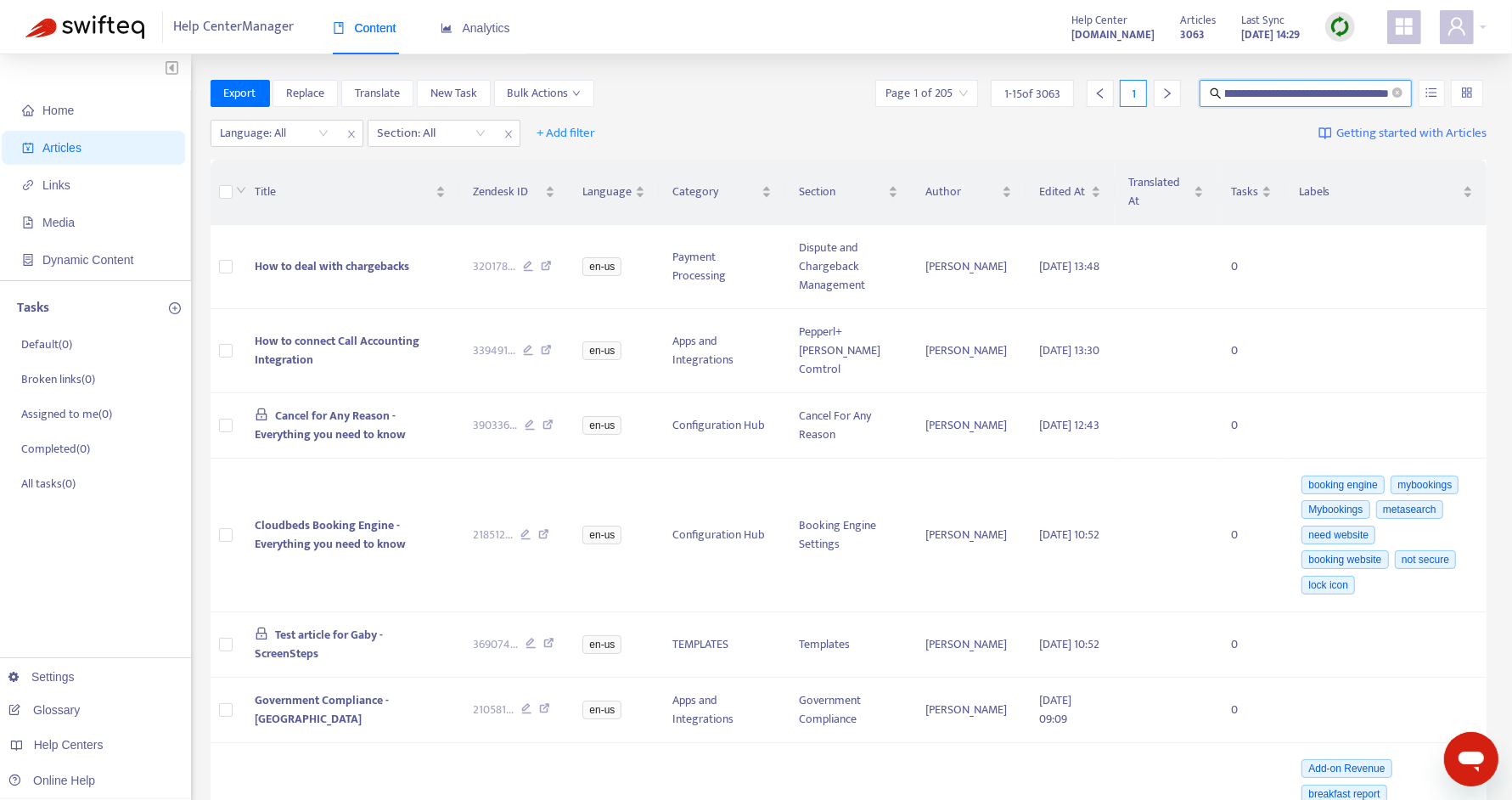 type on "**********" 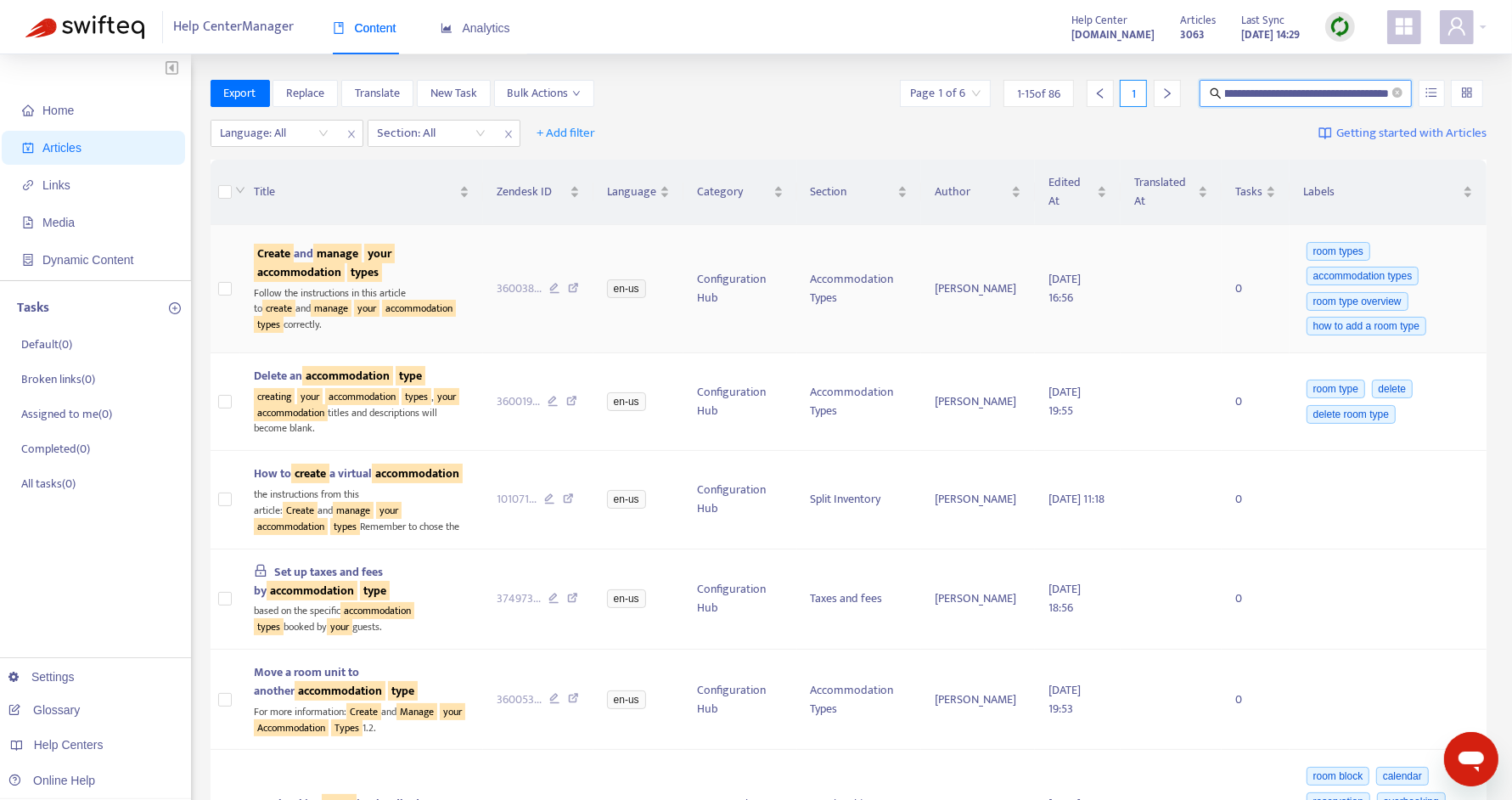 click on "Follow the instructions in this article to  create  and  manage   your   accommodation   types  correctly." at bounding box center (362, 307) 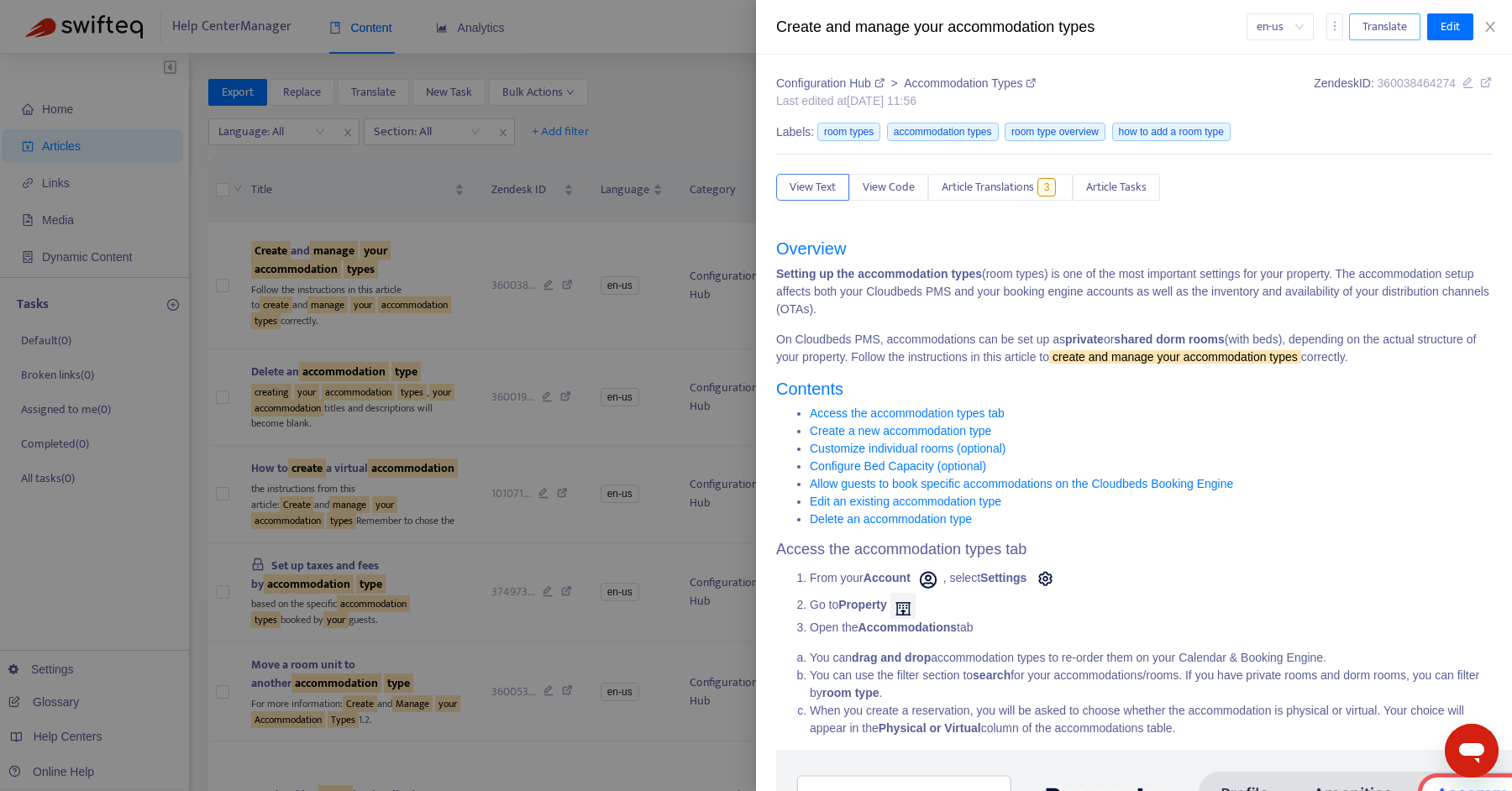 click on "Translate" at bounding box center [1384, 27] 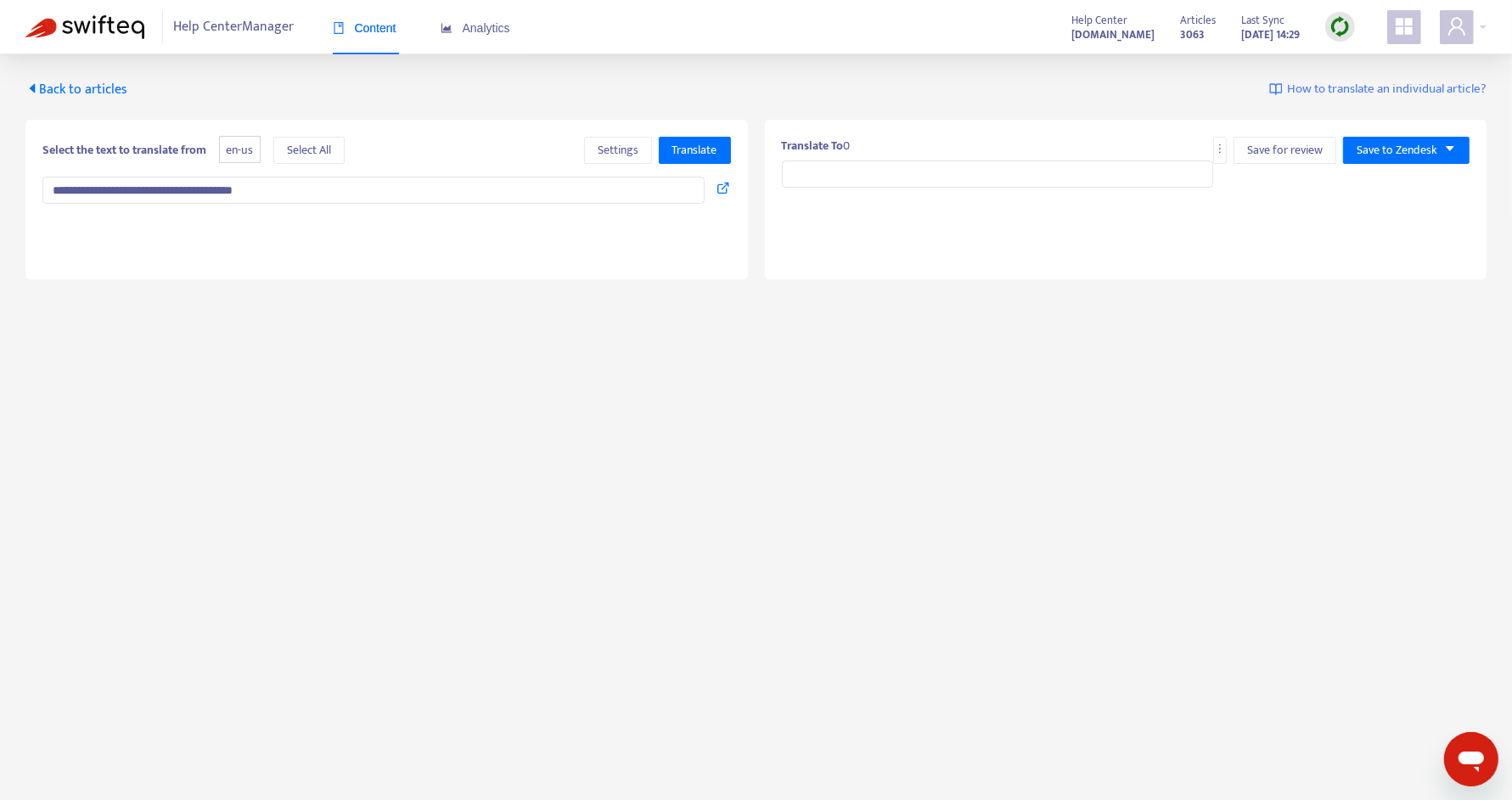 type on "**********" 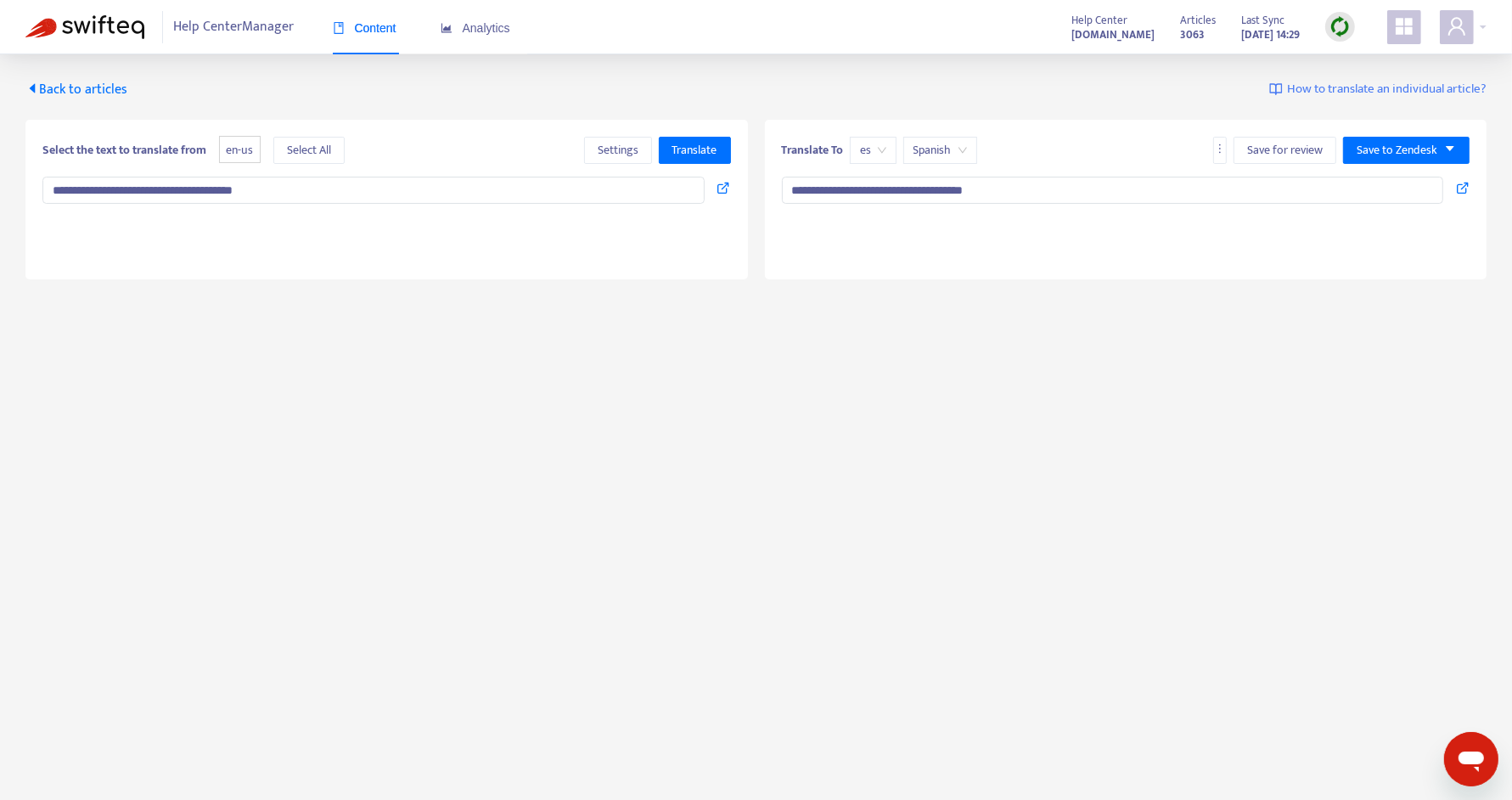 type on "**********" 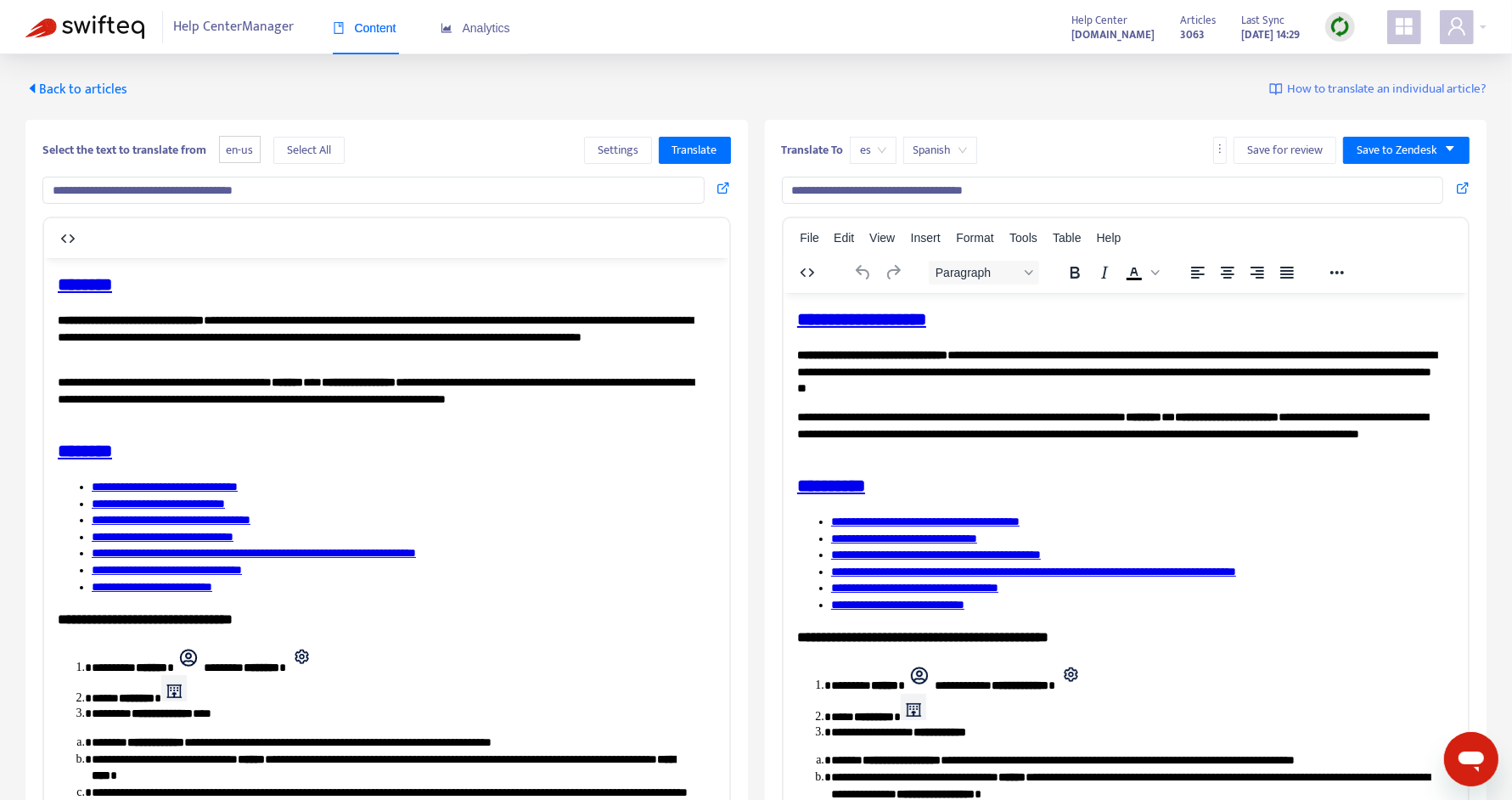 scroll, scrollTop: 0, scrollLeft: 0, axis: both 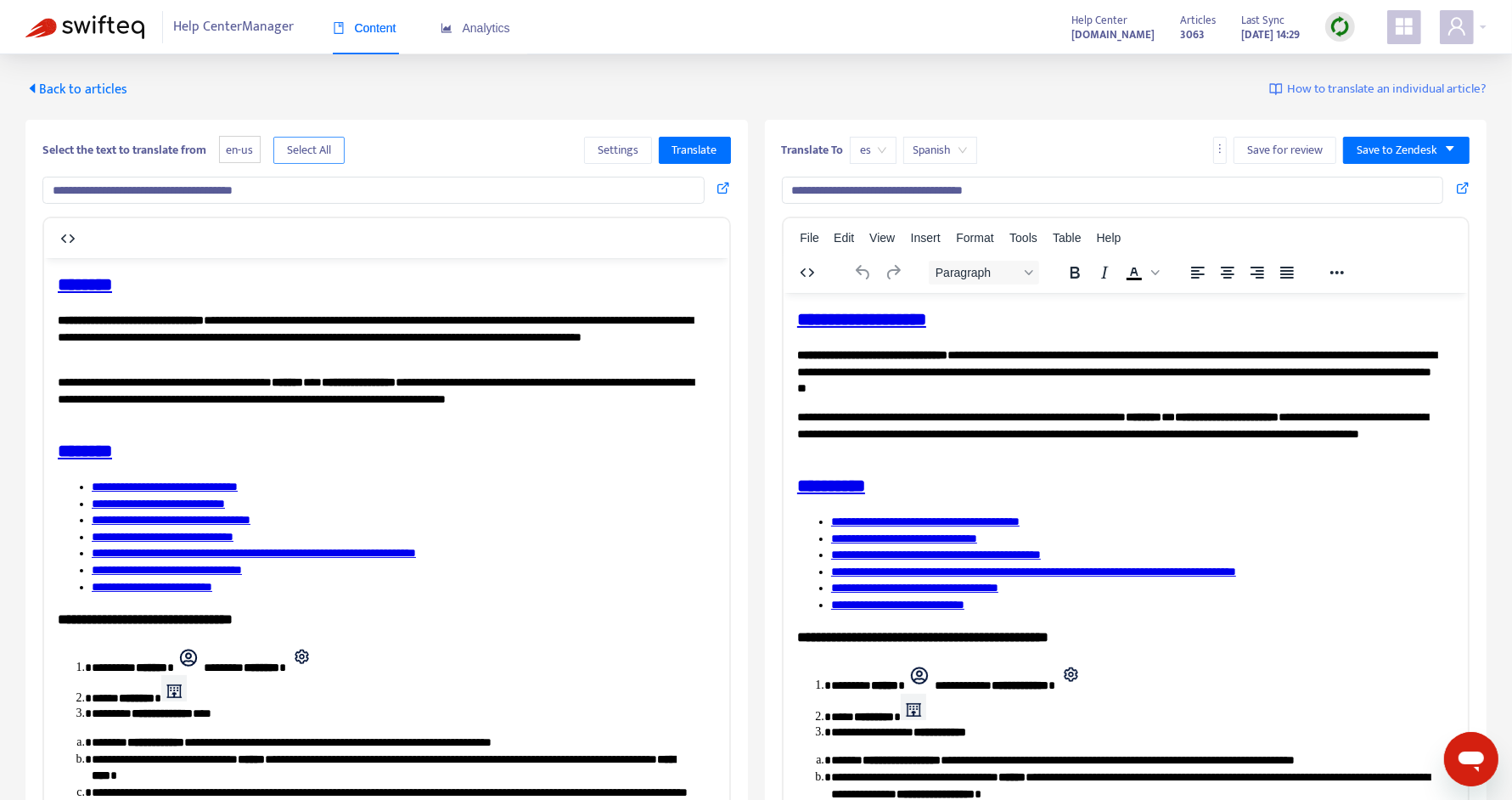 click on "Select All" at bounding box center [309, 150] 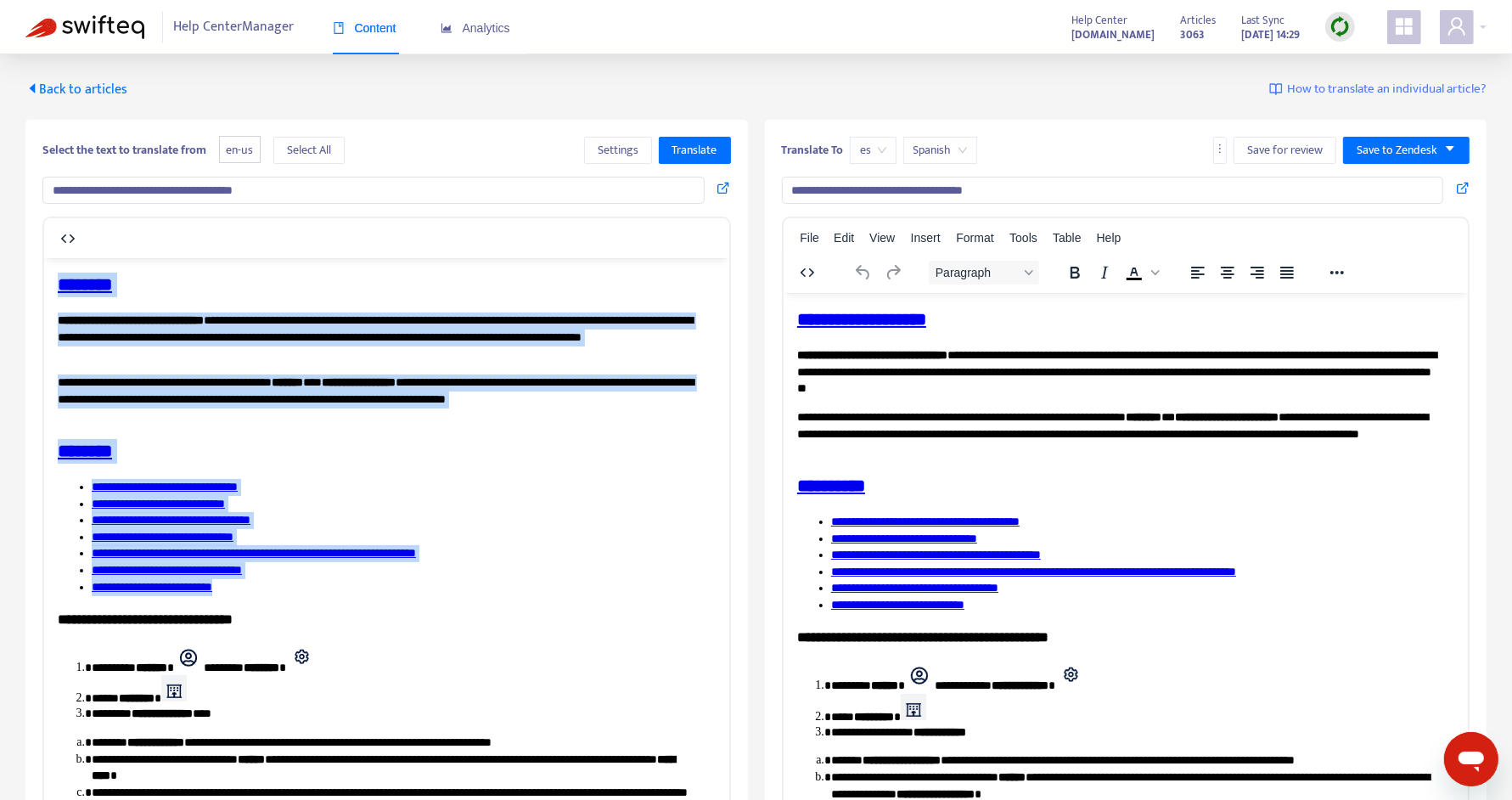 click on "es" at bounding box center (873, 150) 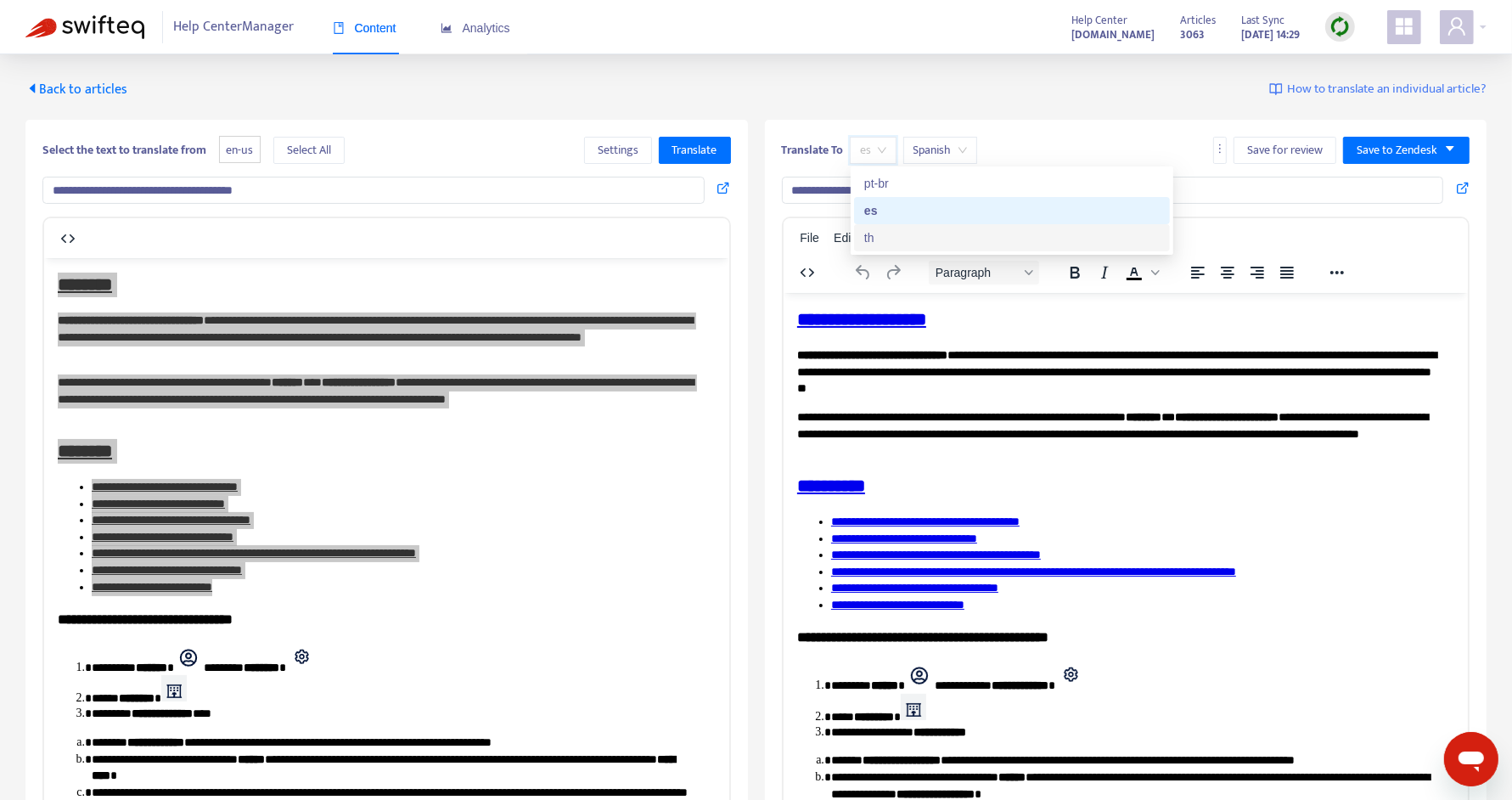 click on "th" at bounding box center [1012, 238] 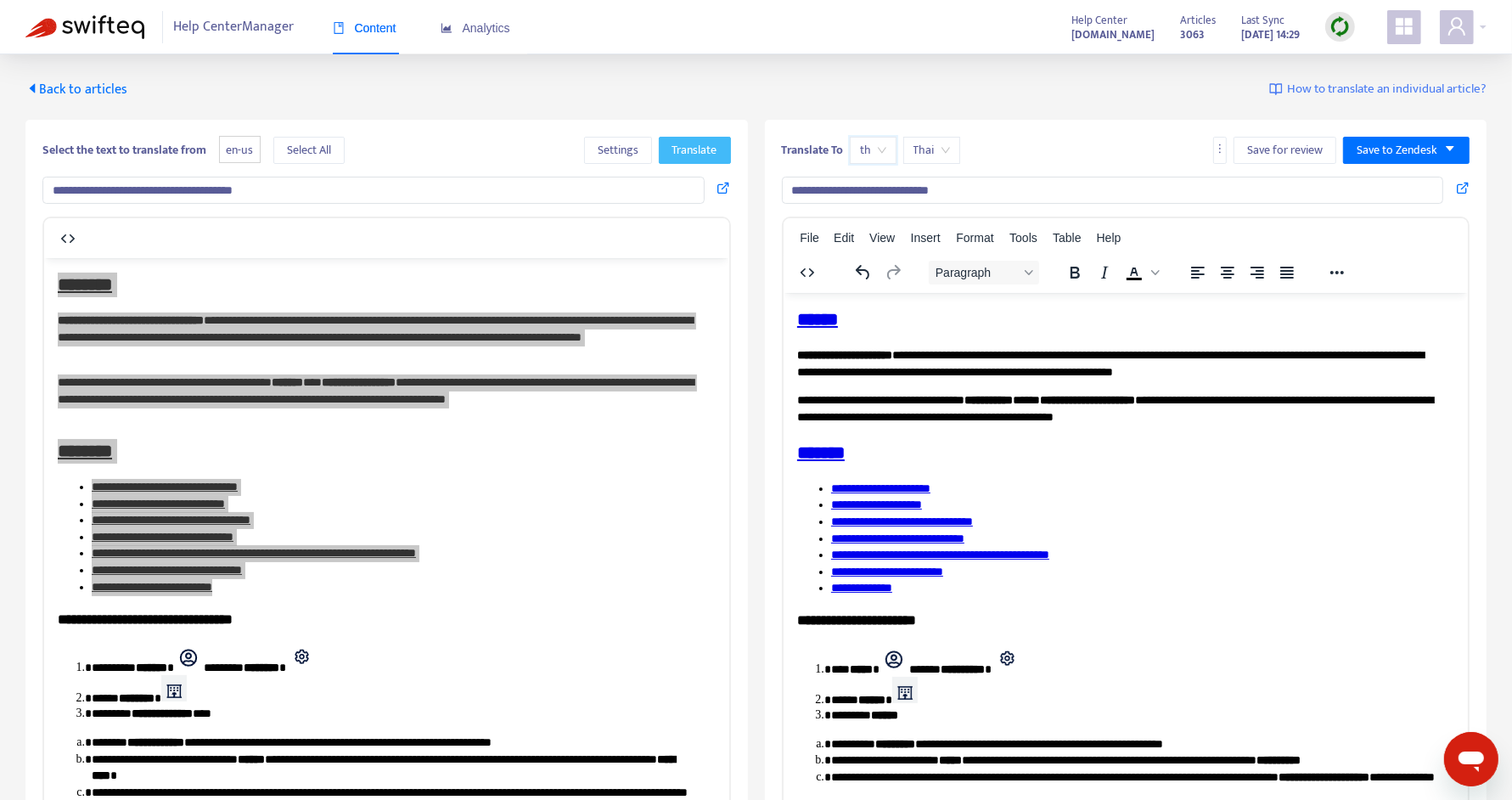 click on "Translate" at bounding box center (694, 150) 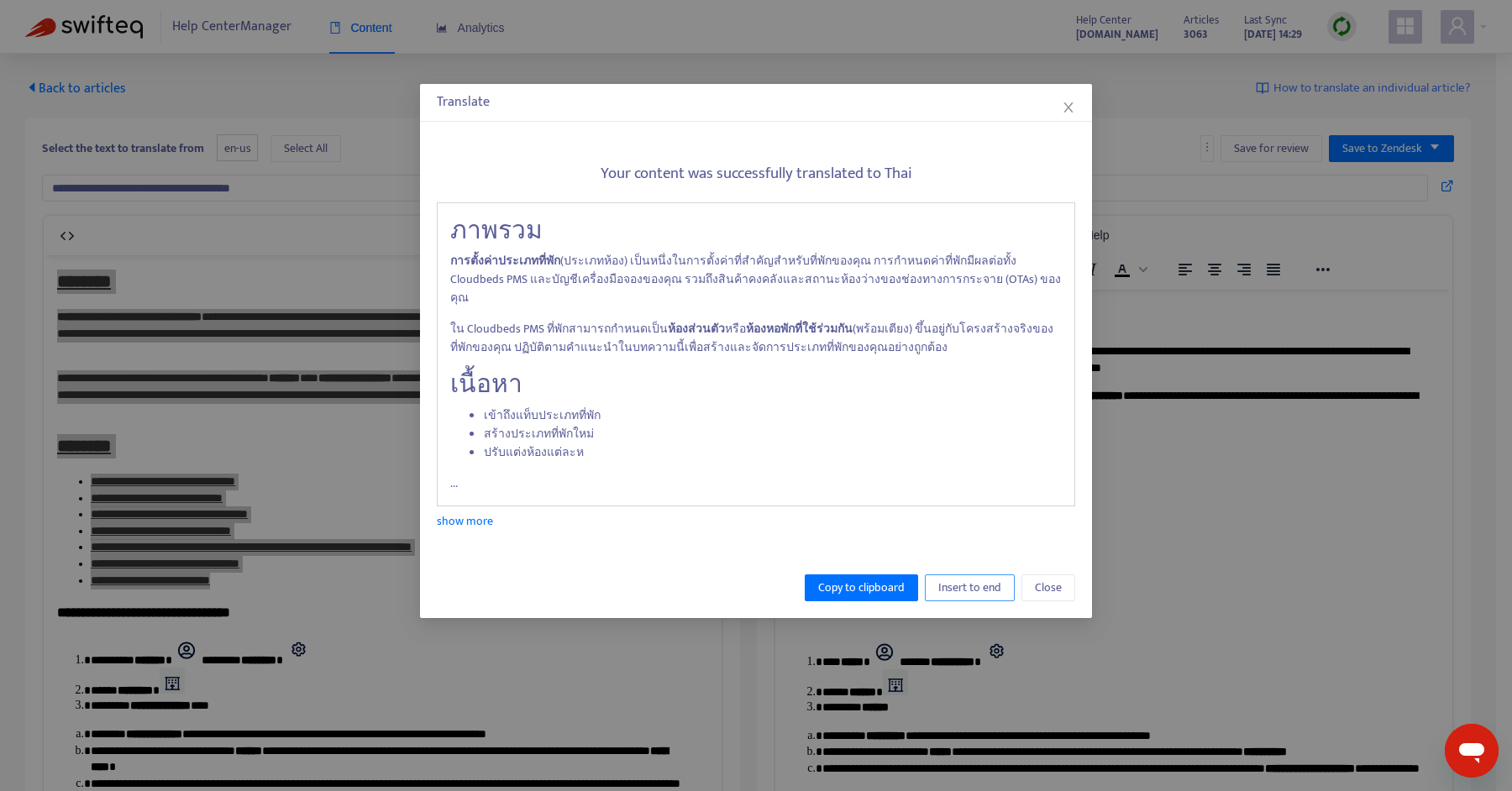 drag, startPoint x: 958, startPoint y: 553, endPoint x: 967, endPoint y: 561, distance: 12.041595 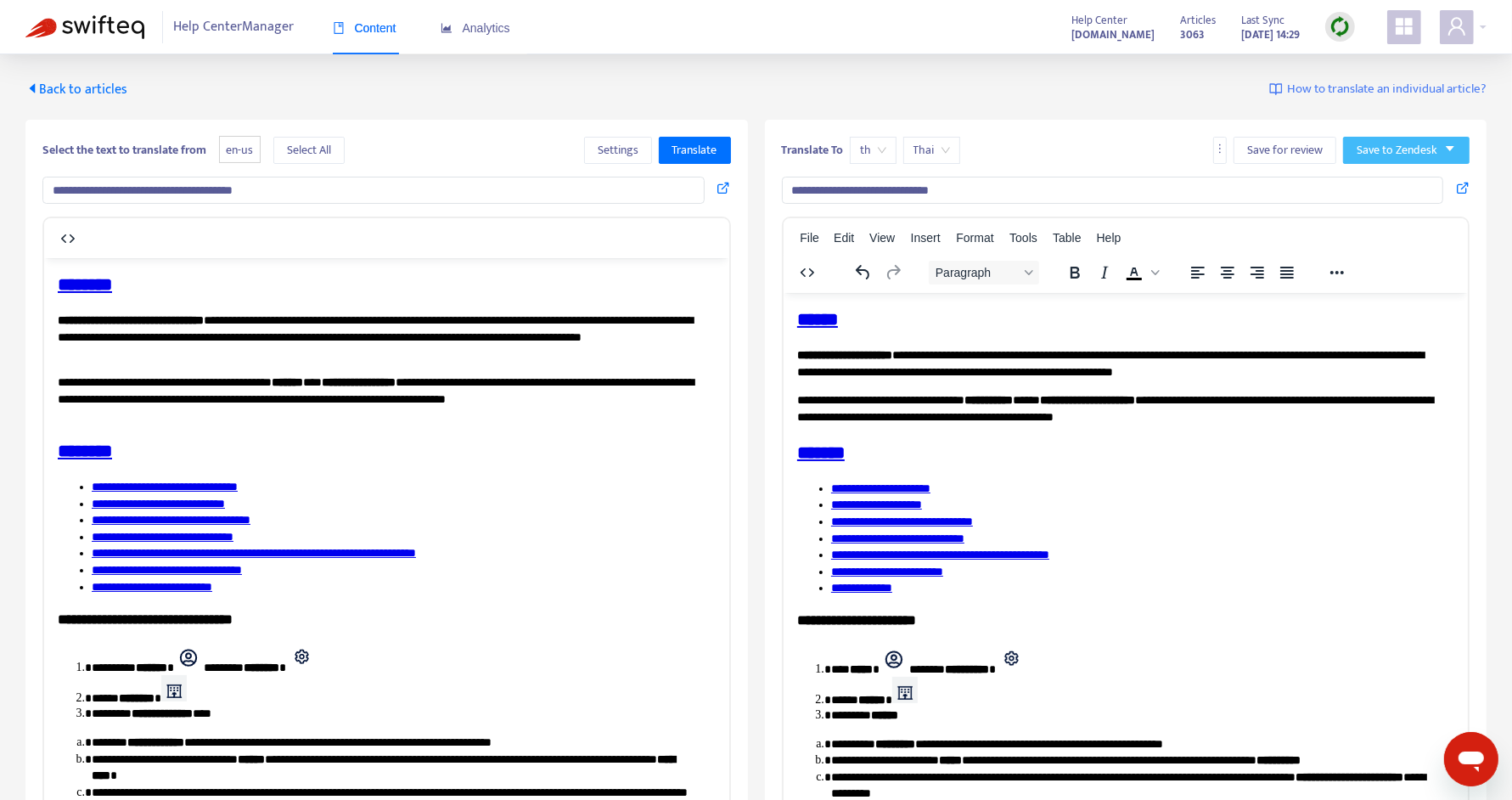 click on "Save to Zendesk" at bounding box center (1397, 150) 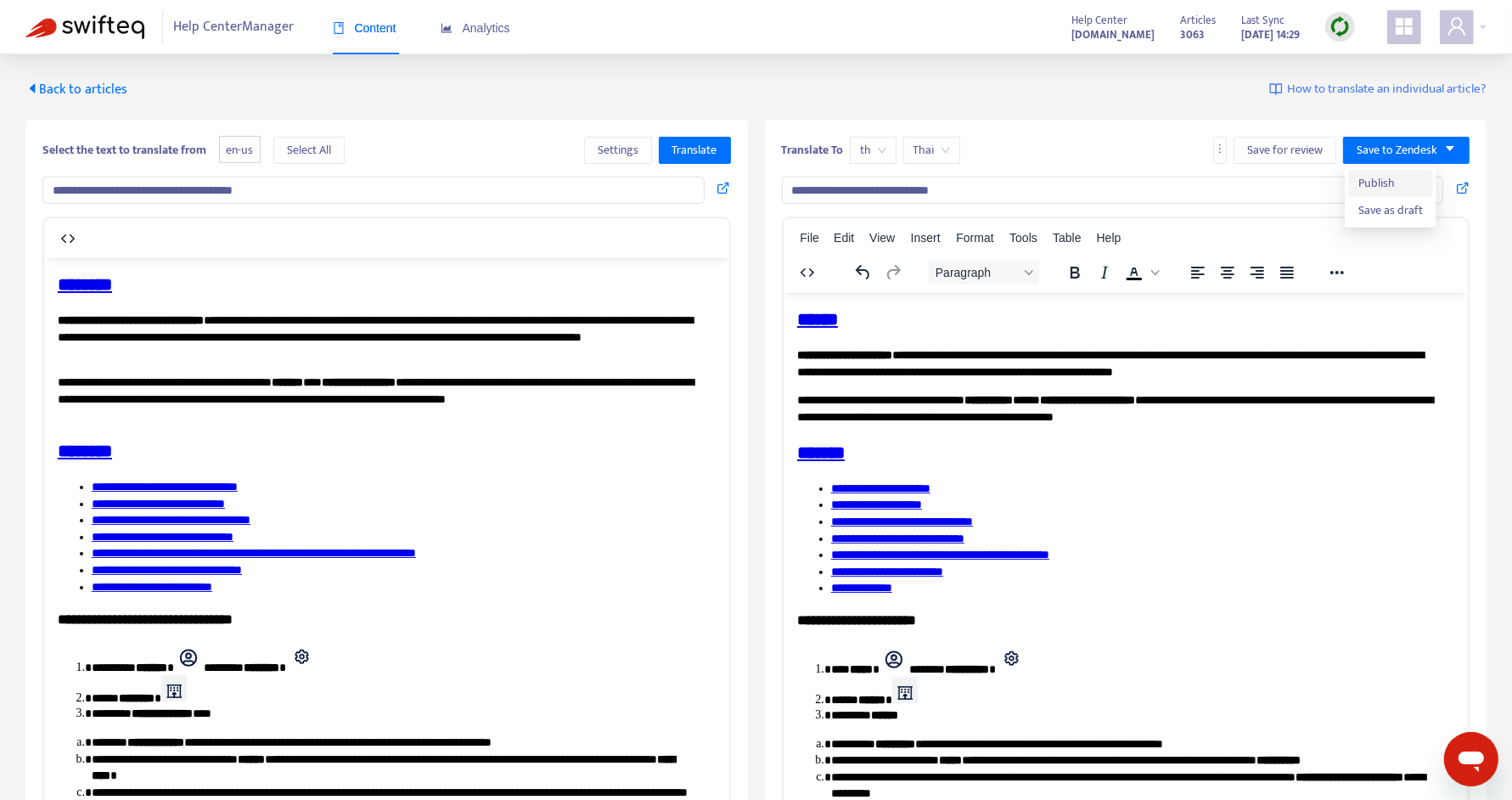 click on "Publish" at bounding box center (1391, 183) 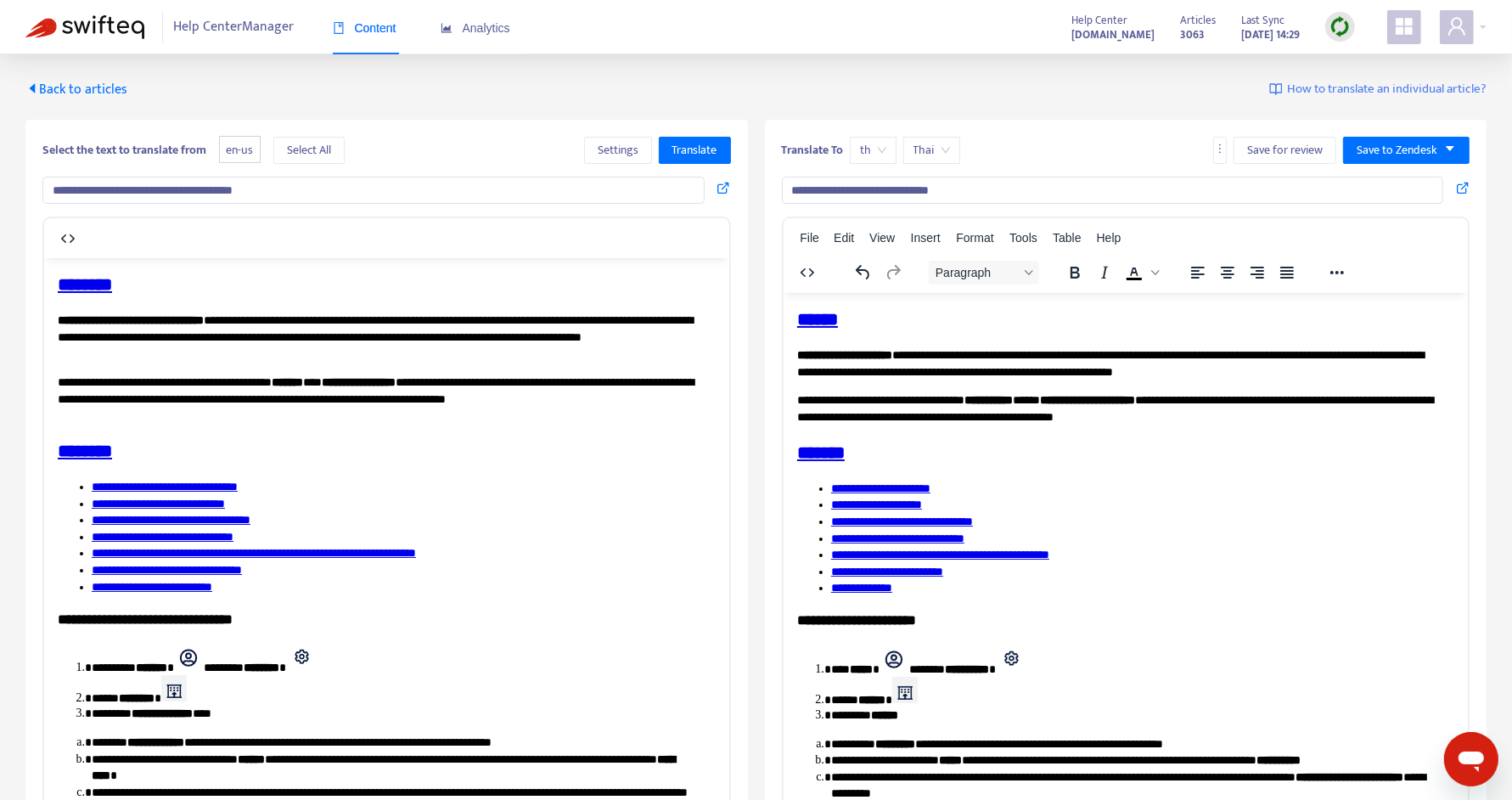click on "Back to articles" at bounding box center [76, 89] 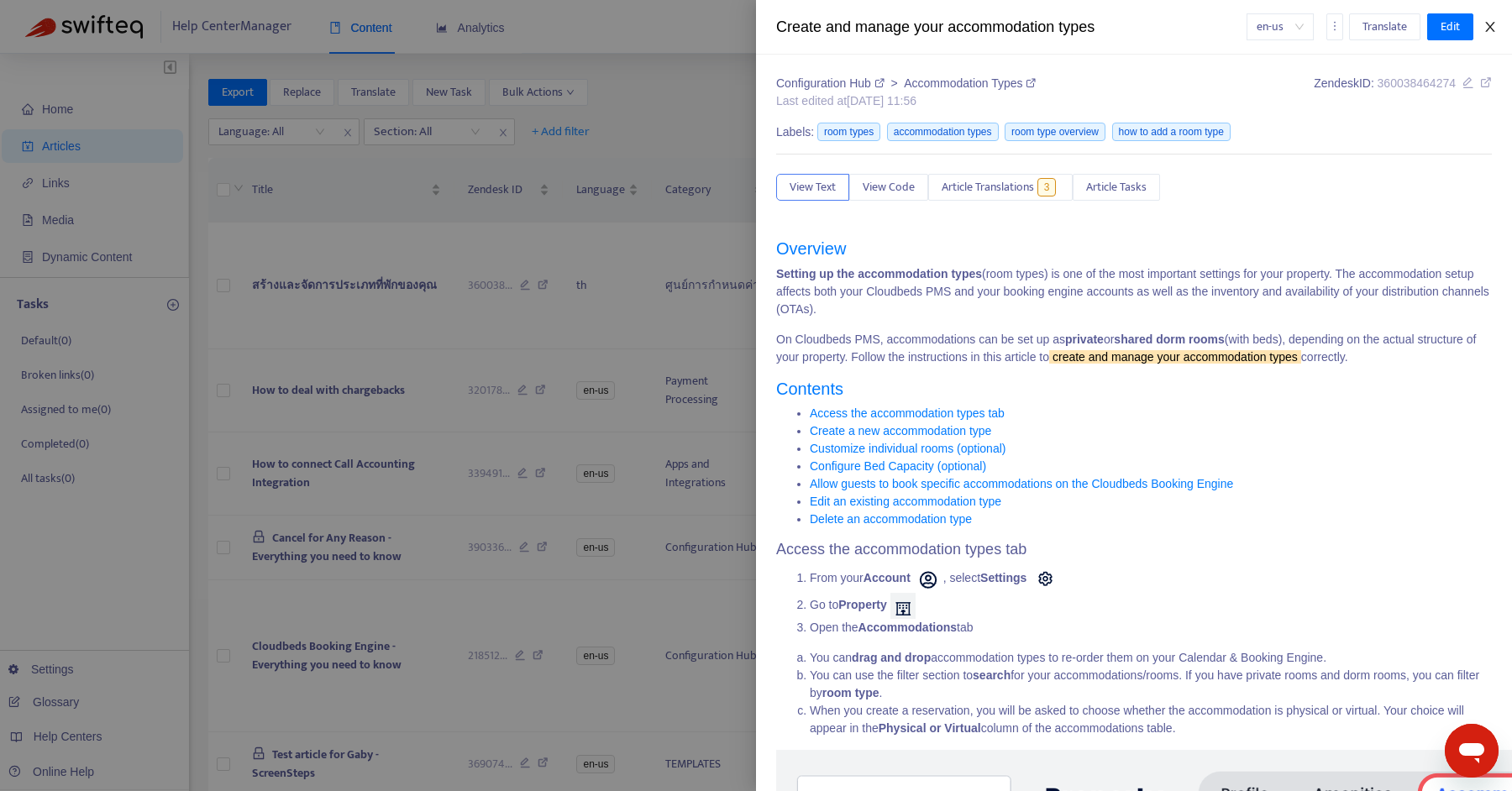 click 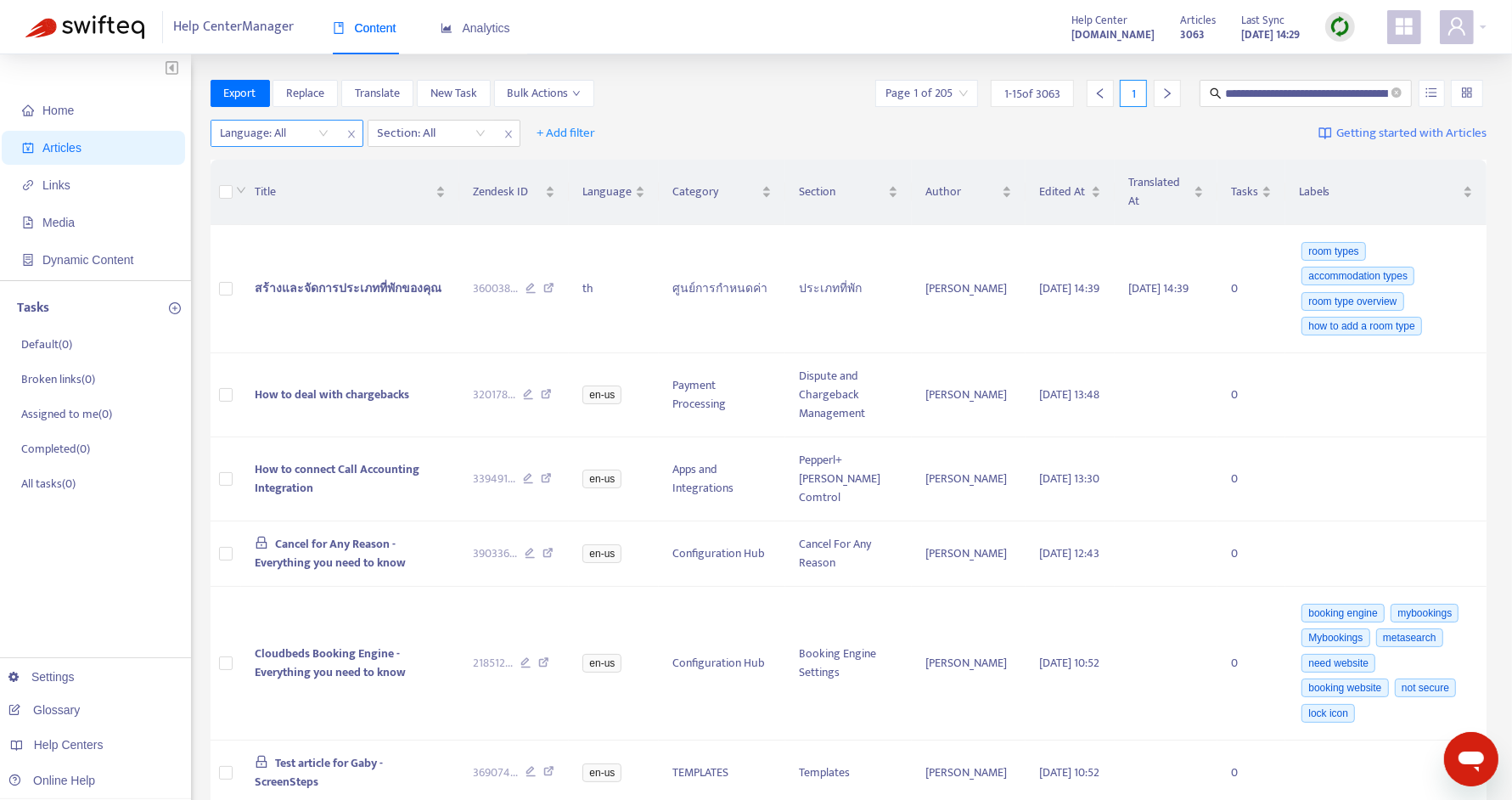 click on "Language: All" at bounding box center (274, 133) 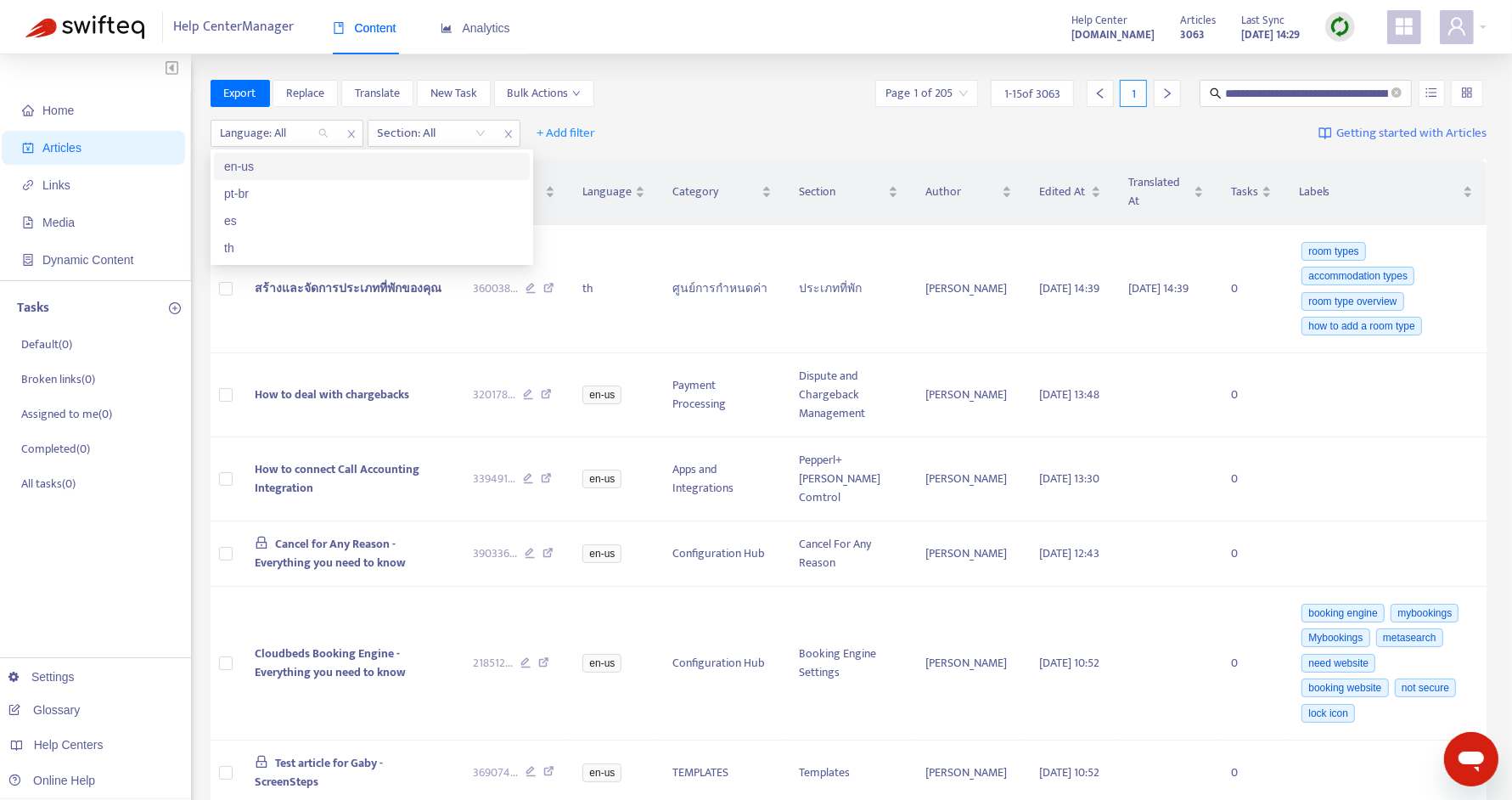 click on "en-us" at bounding box center (372, 166) 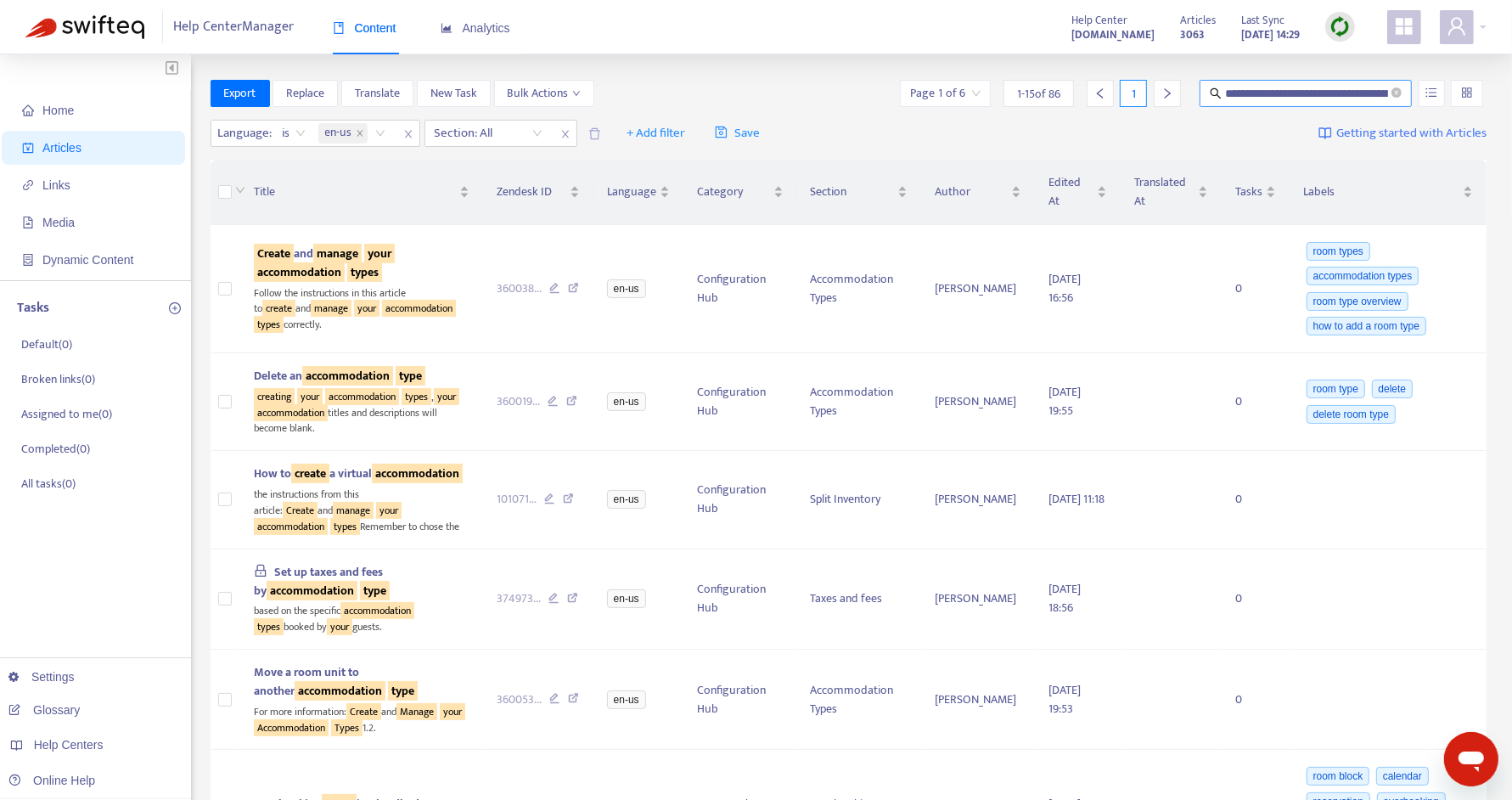 click on "**********" at bounding box center [1307, 93] 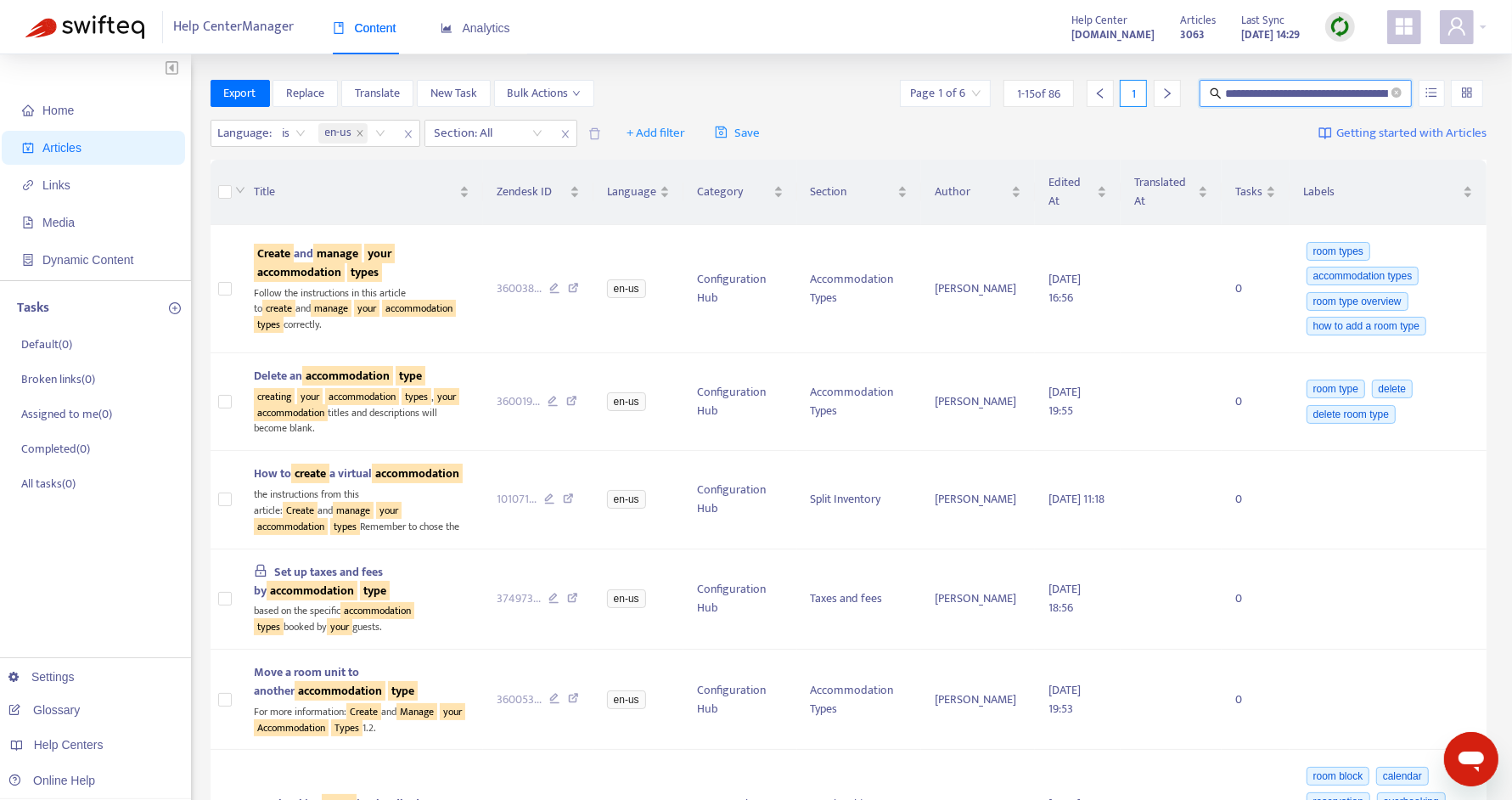 paste on "**********" 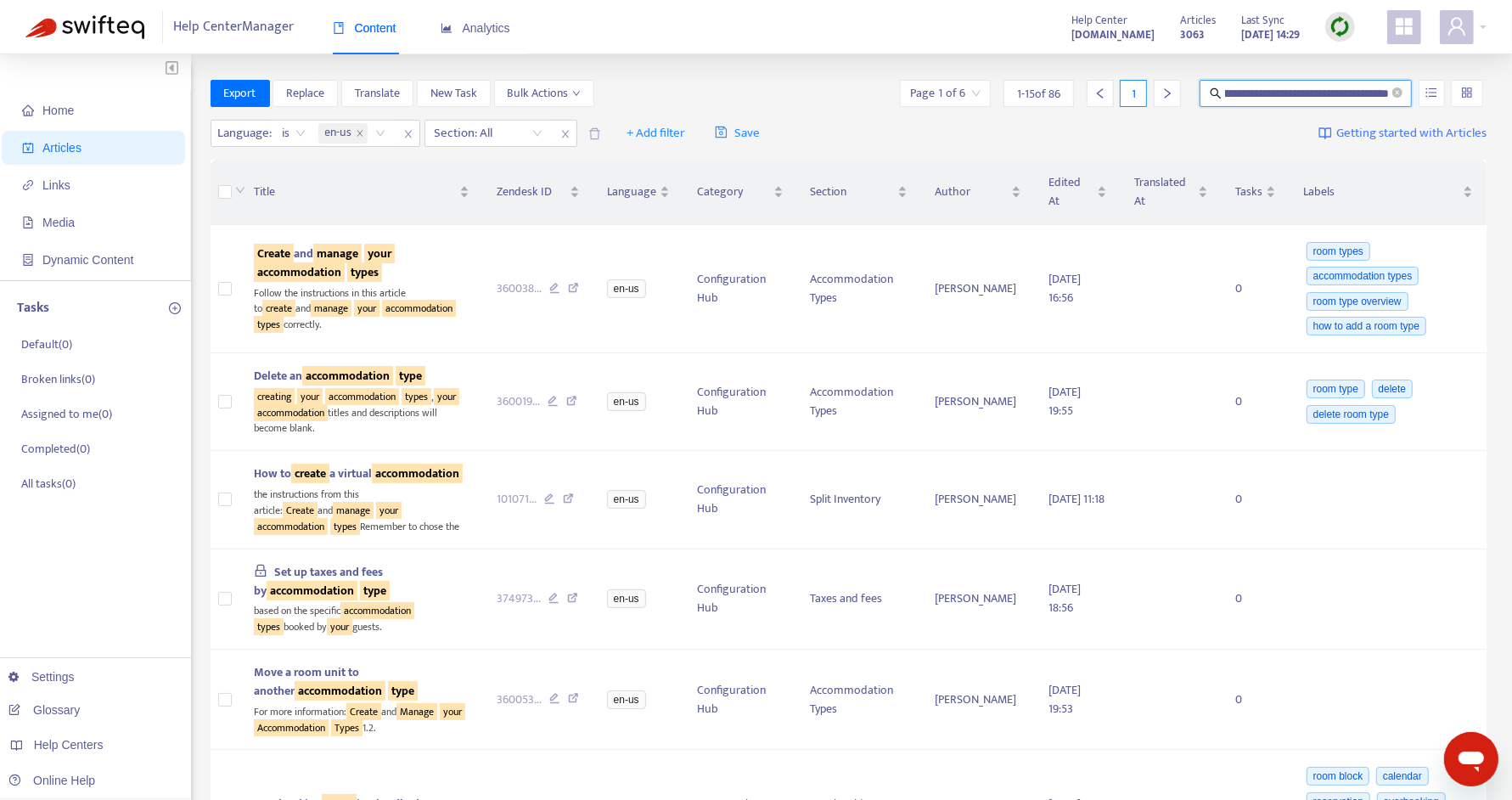type on "**********" 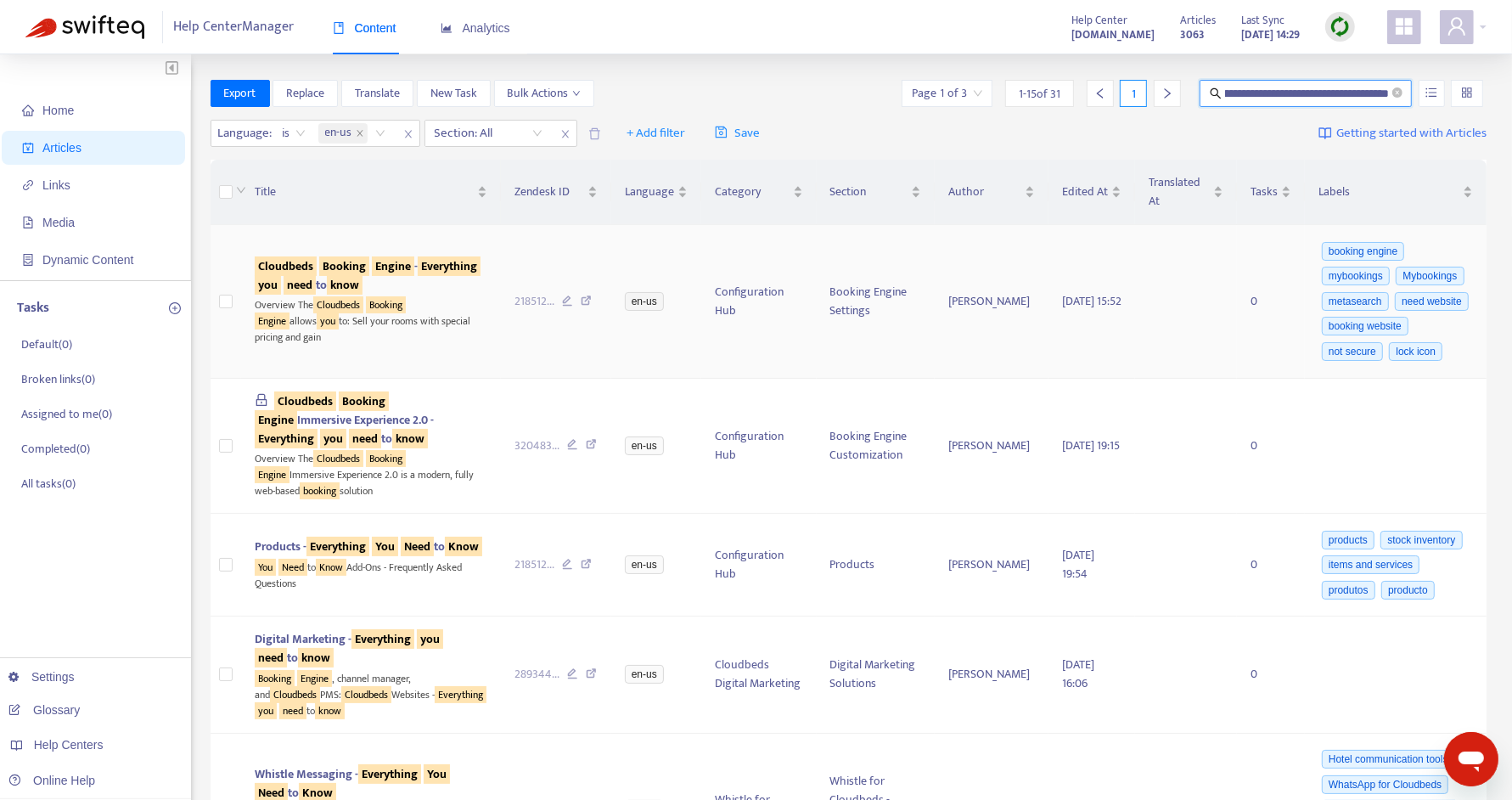 click on "218512 ..." at bounding box center (556, 301) 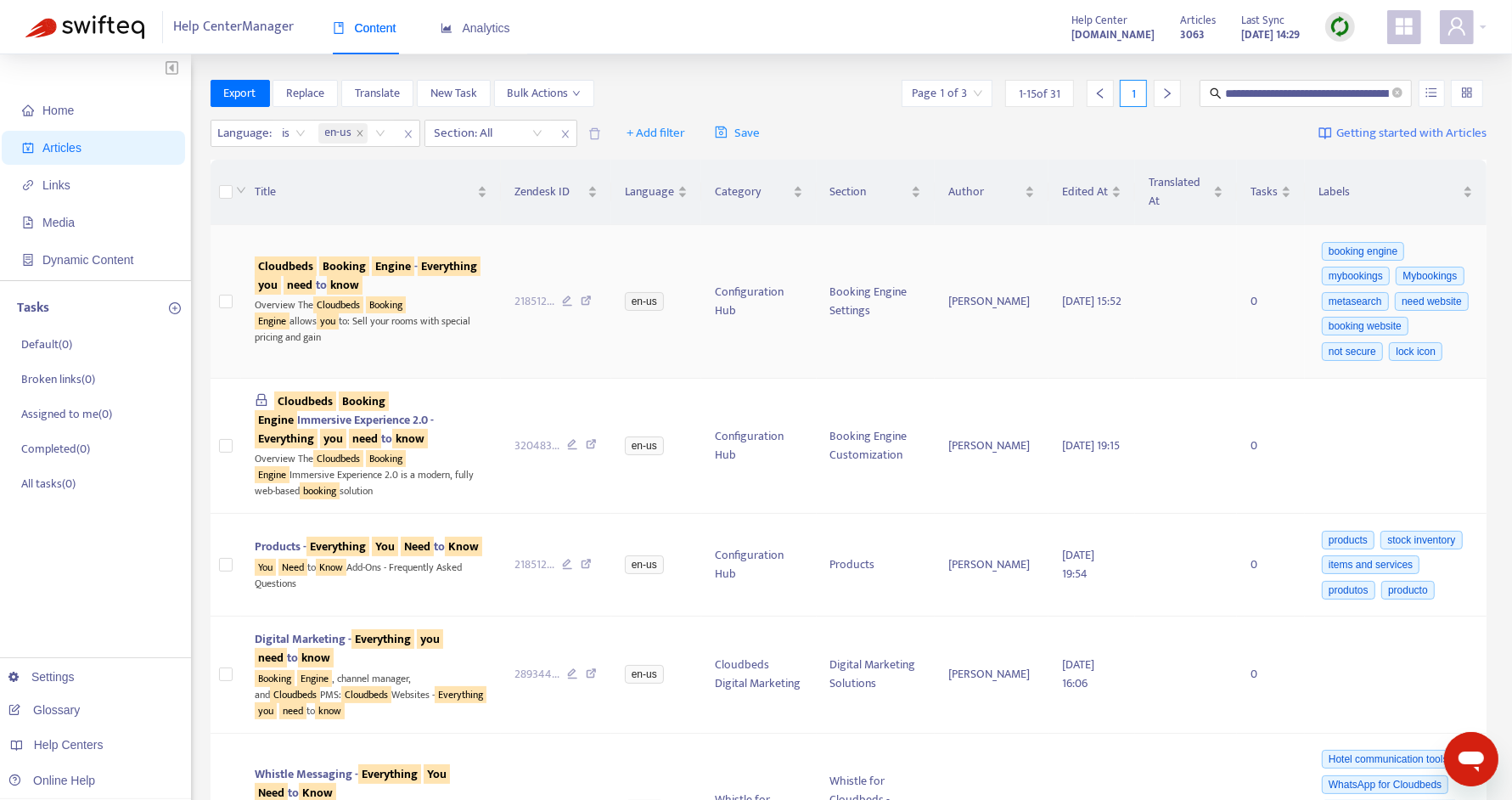 click on "**********" at bounding box center [756, 1038] 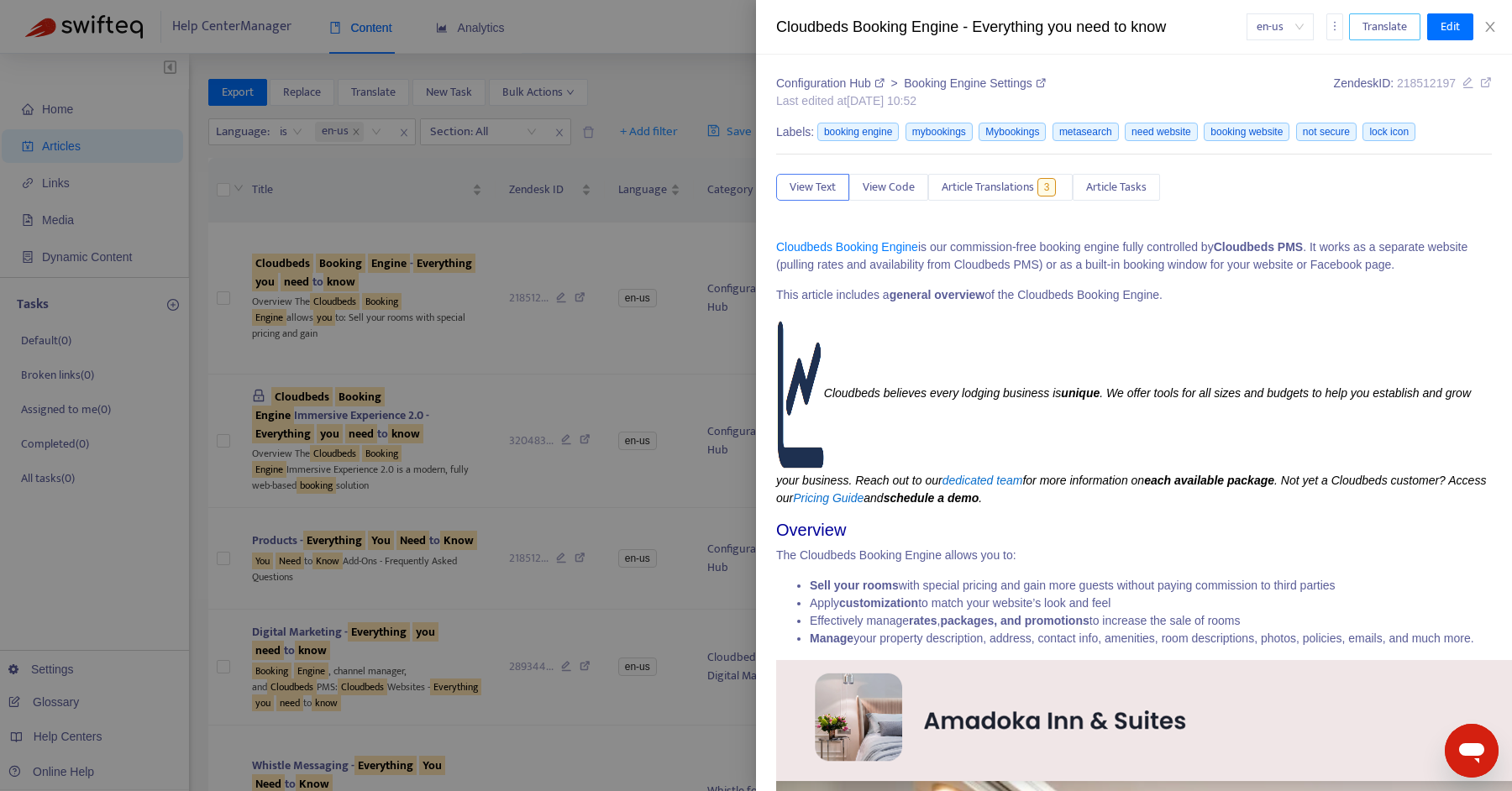 click on "Translate" at bounding box center (1384, 27) 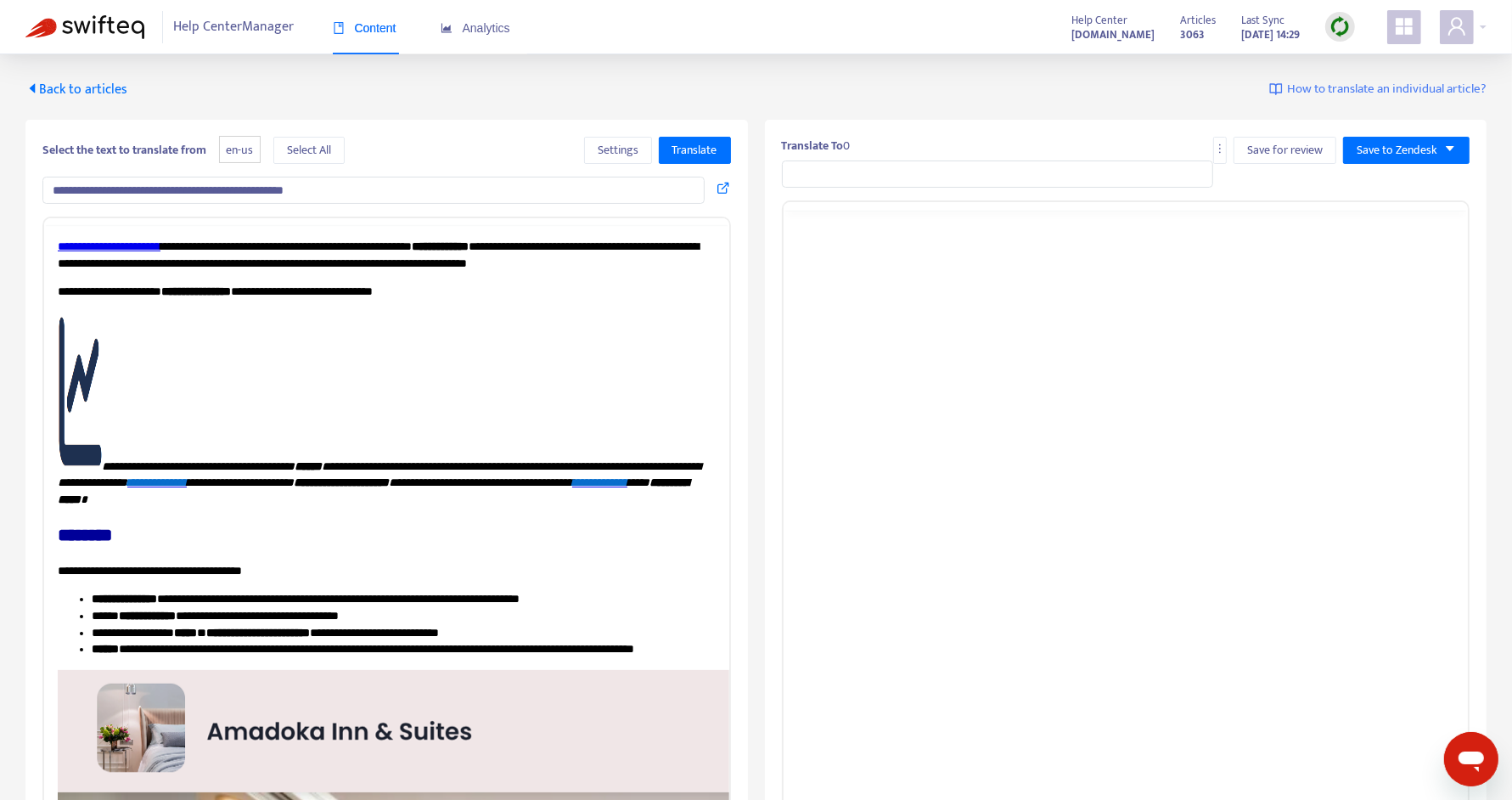 scroll, scrollTop: 0, scrollLeft: 0, axis: both 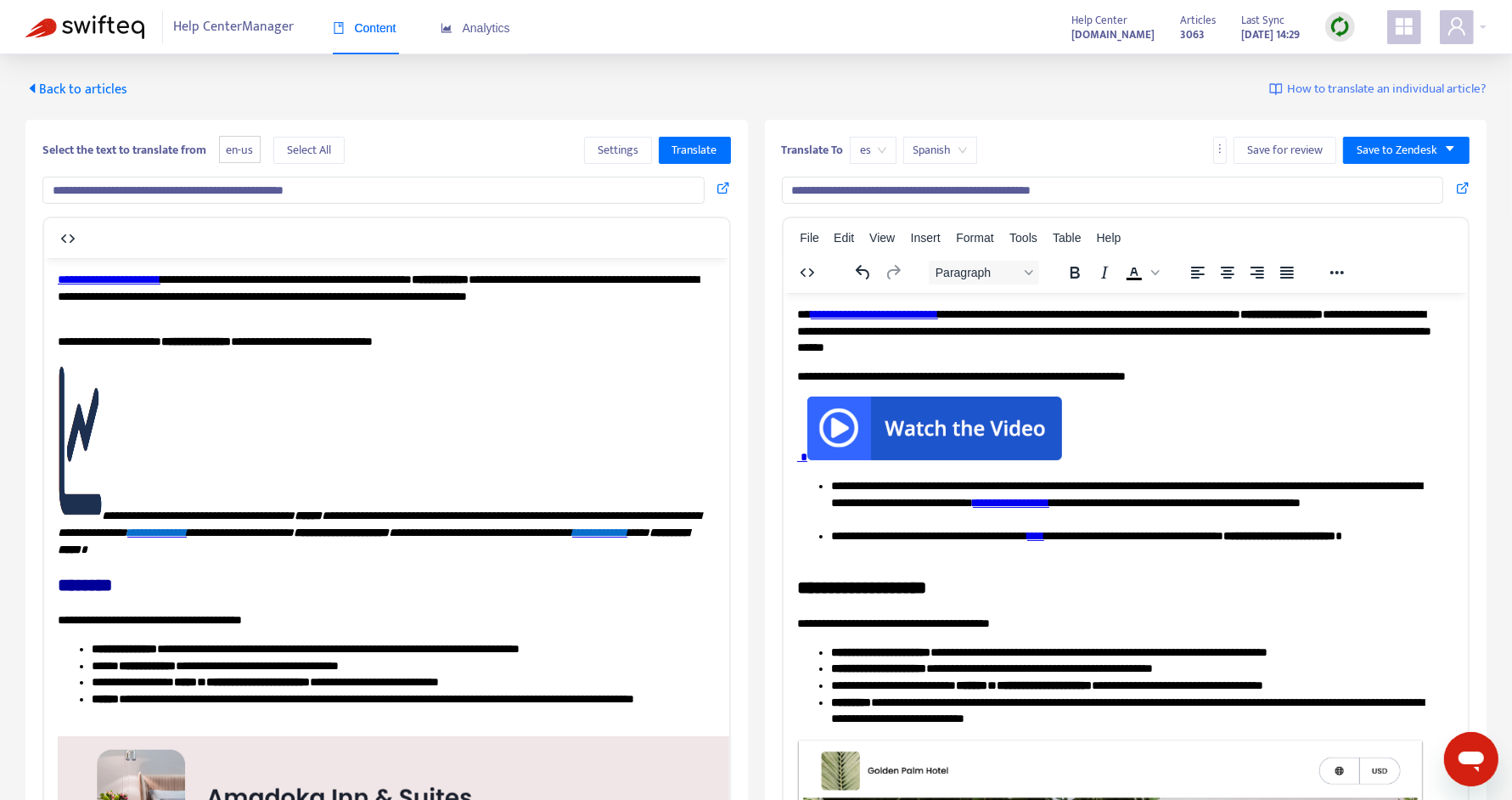 click on "en-us" at bounding box center [239, 149] 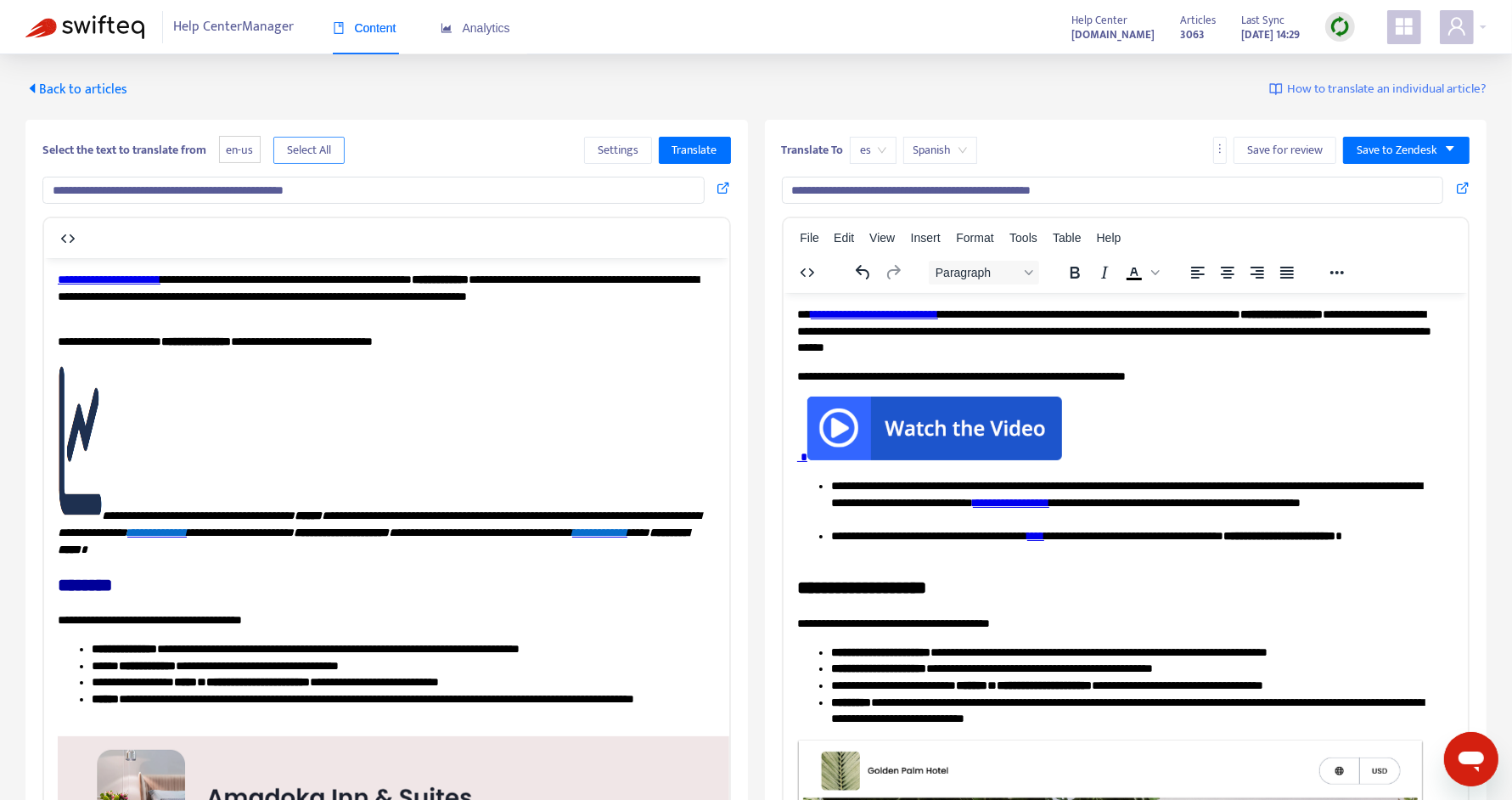click on "Select All" at bounding box center [309, 150] 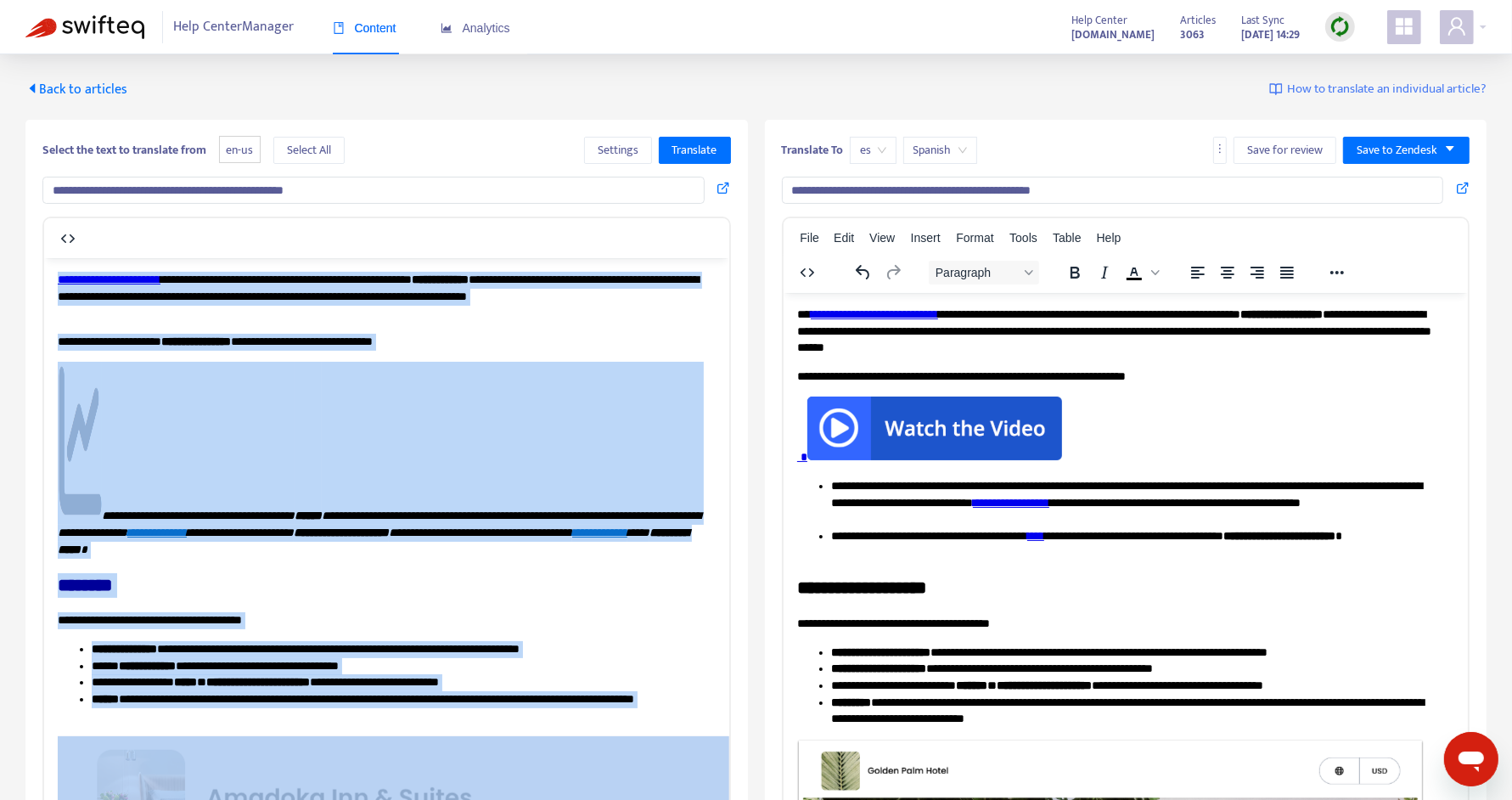 click on "es" at bounding box center [873, 150] 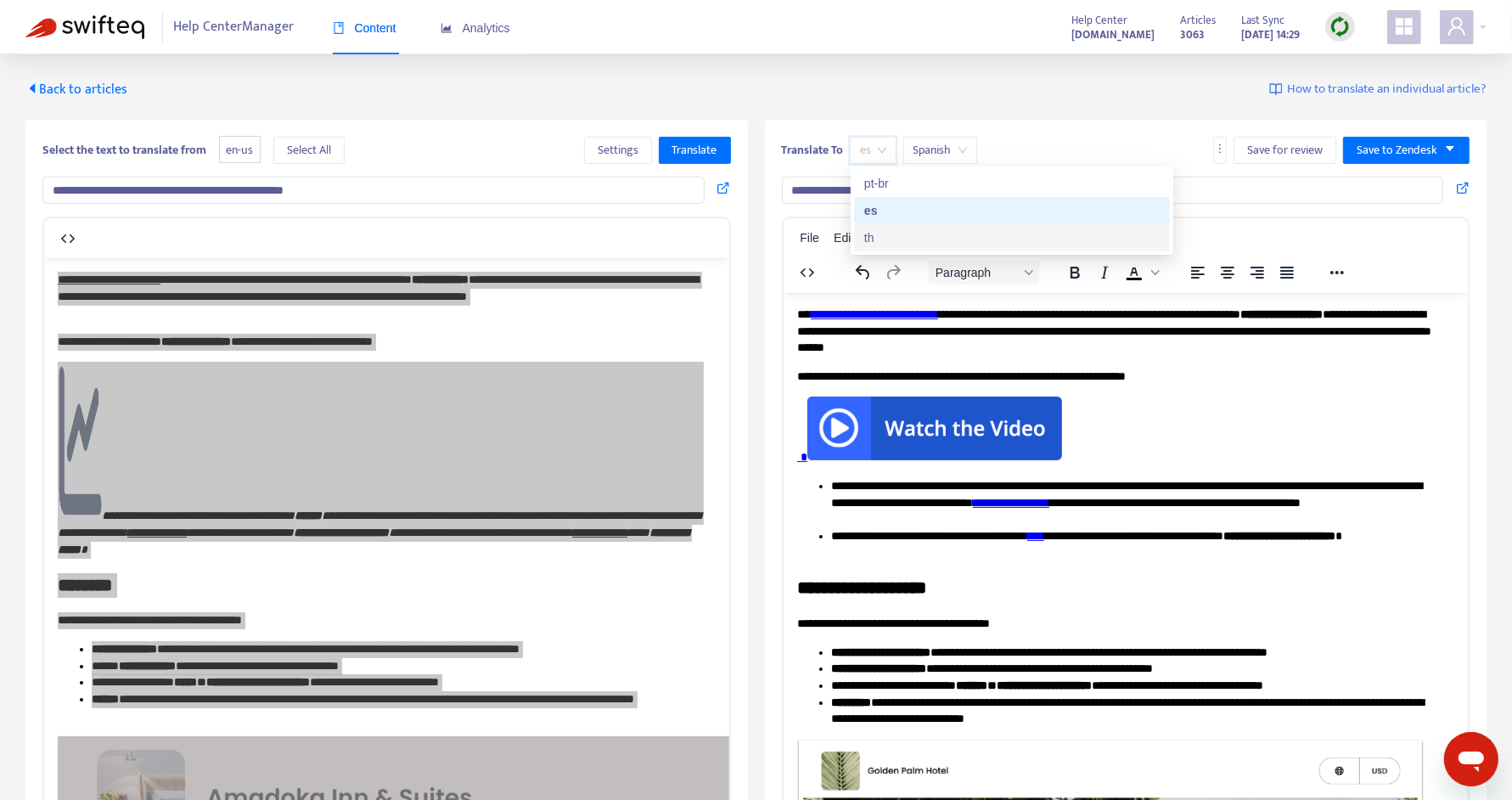 click on "th" at bounding box center (1012, 238) 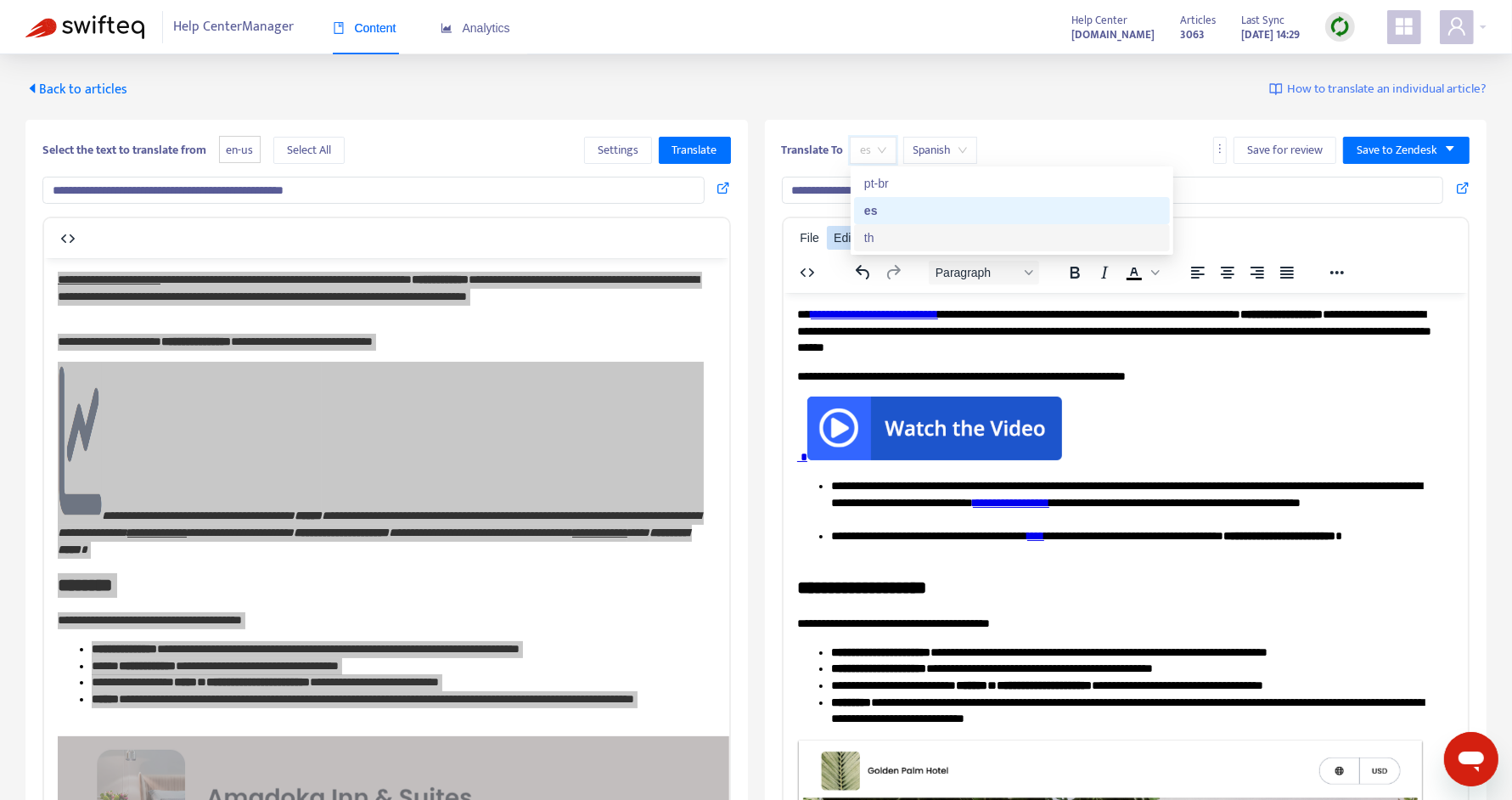 type on "**********" 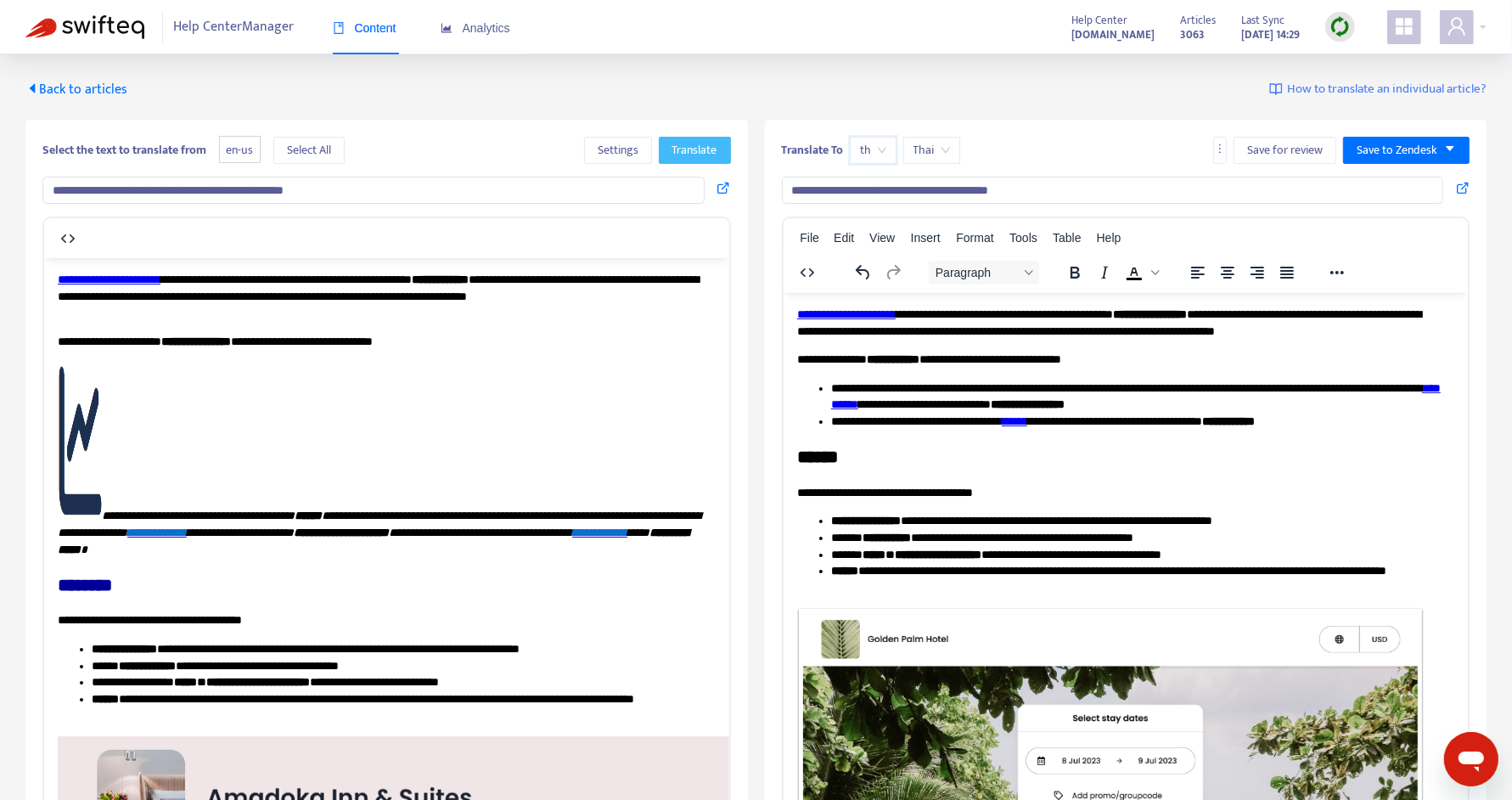 click on "Translate" at bounding box center (694, 150) 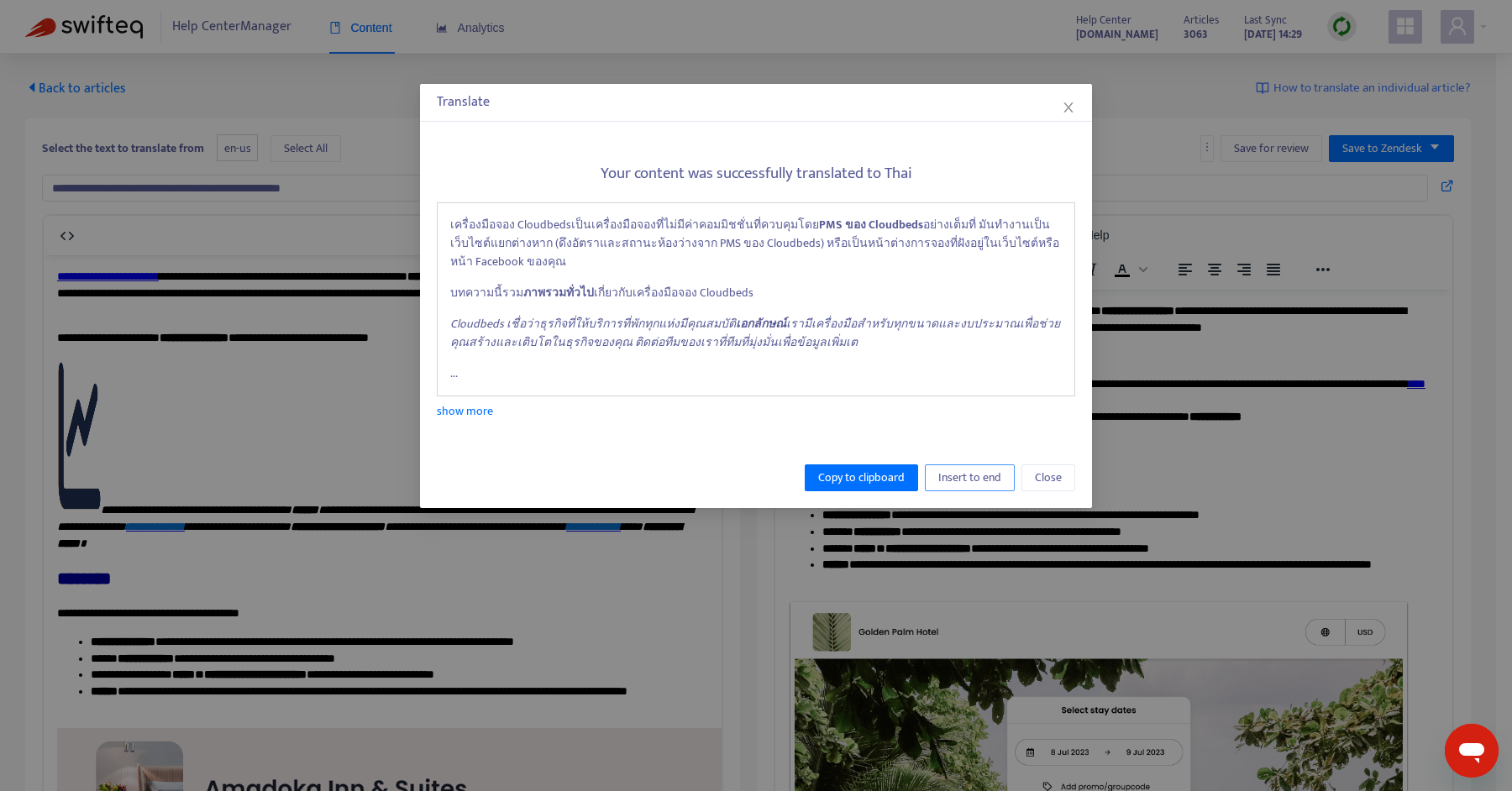 click on "Insert to end" at bounding box center (969, 478) 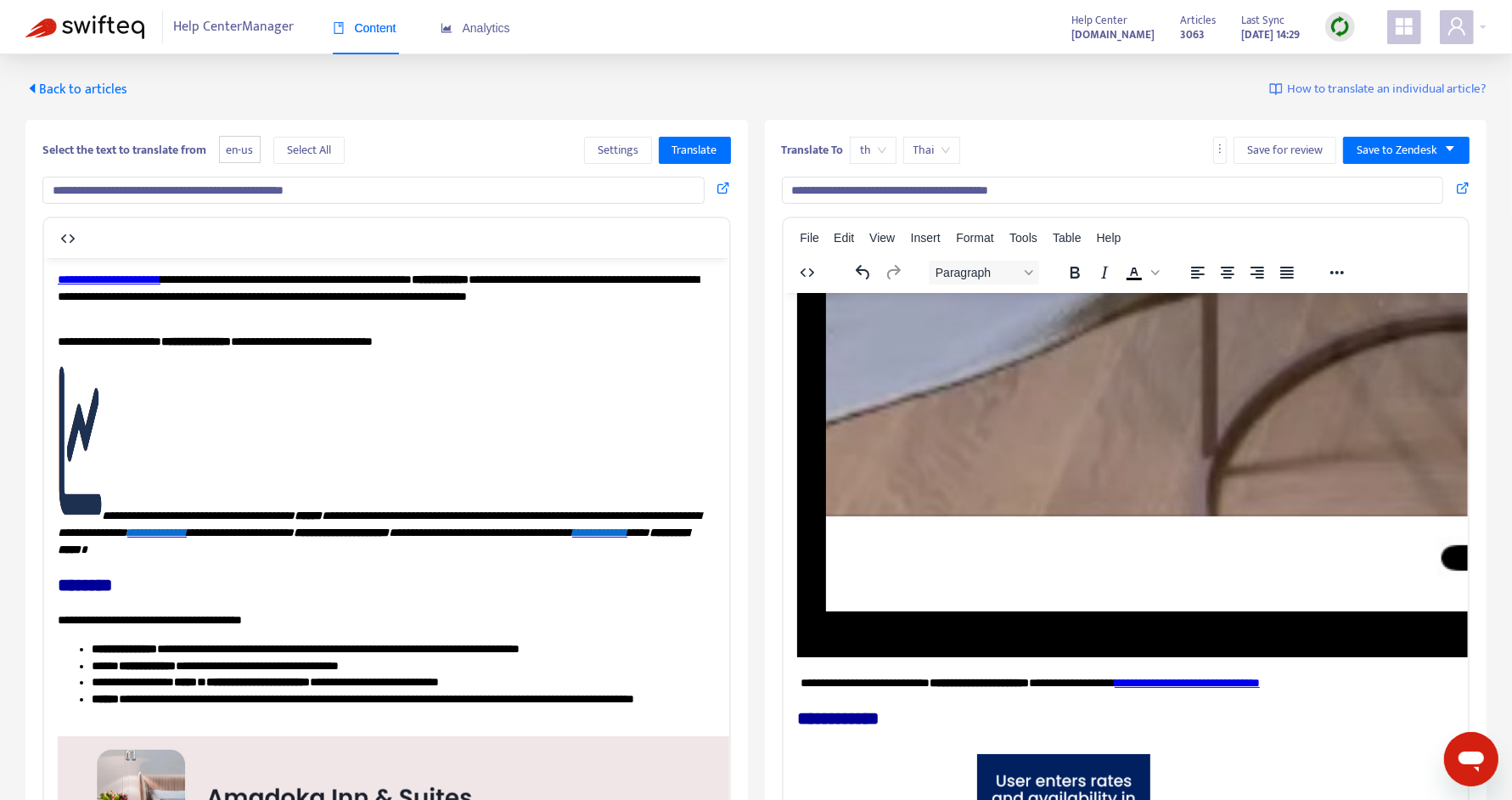 scroll, scrollTop: 6841, scrollLeft: 0, axis: vertical 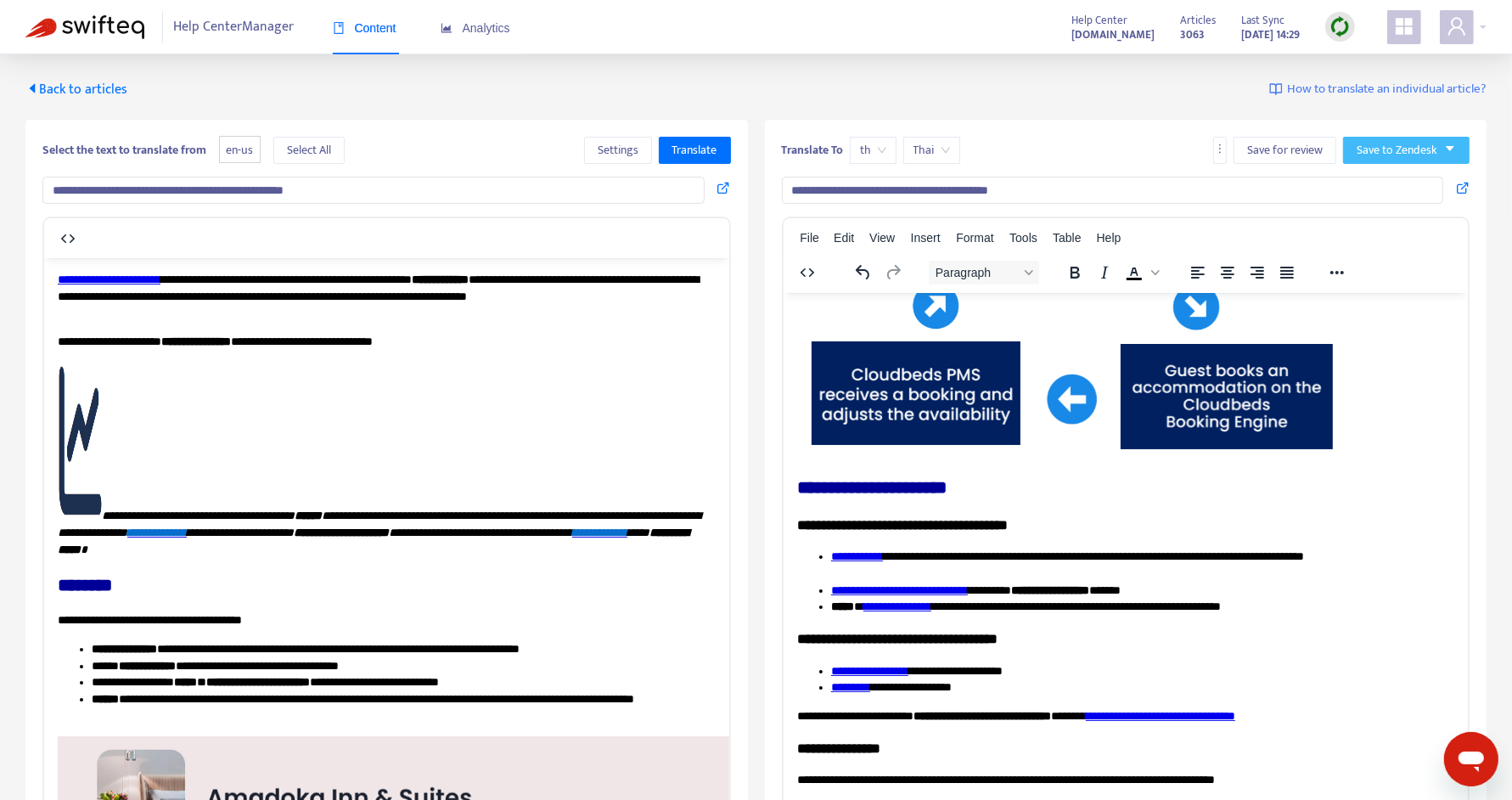 click on "Save to Zendesk" 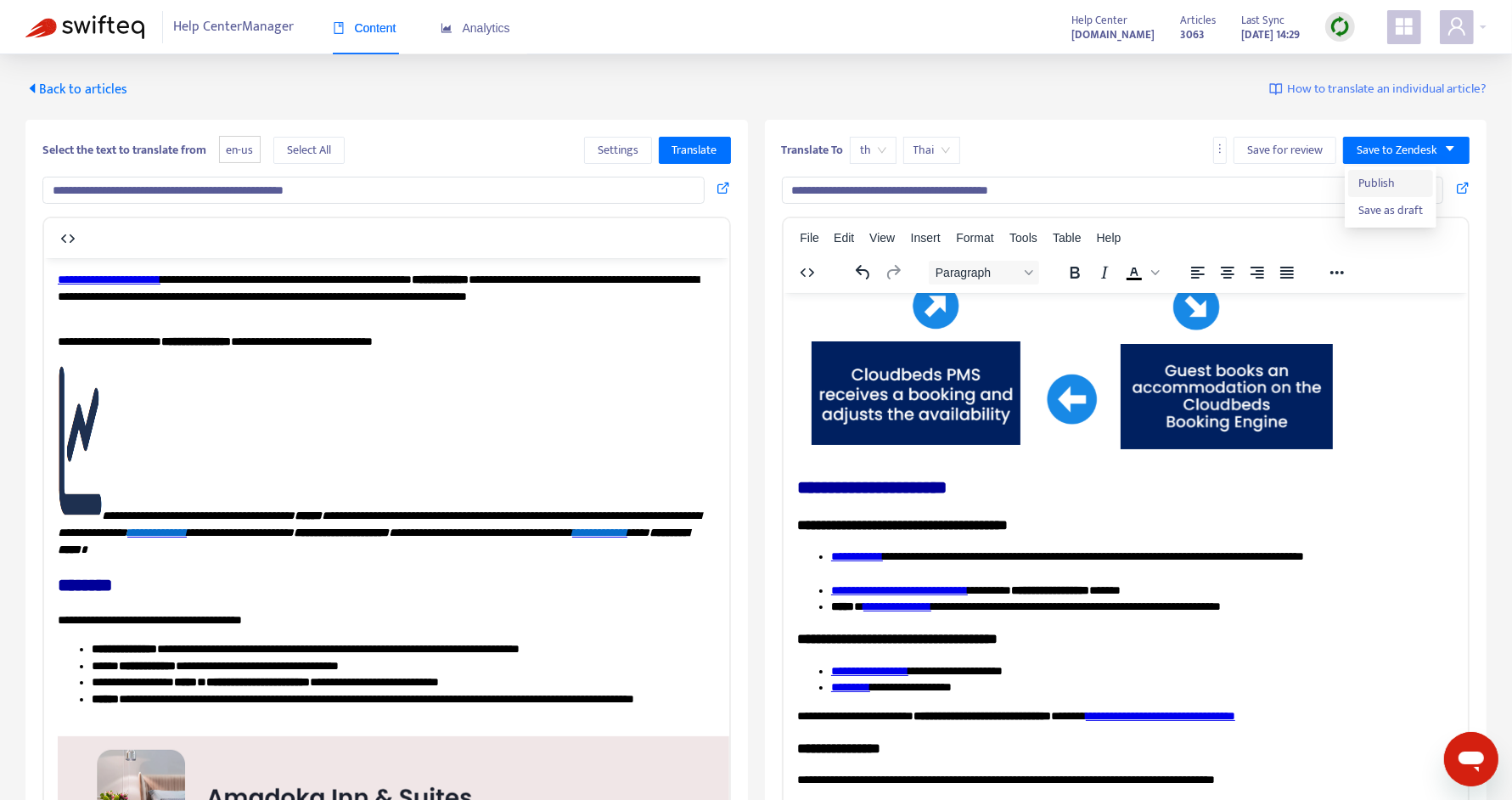 click on "Publish" at bounding box center [1391, 183] 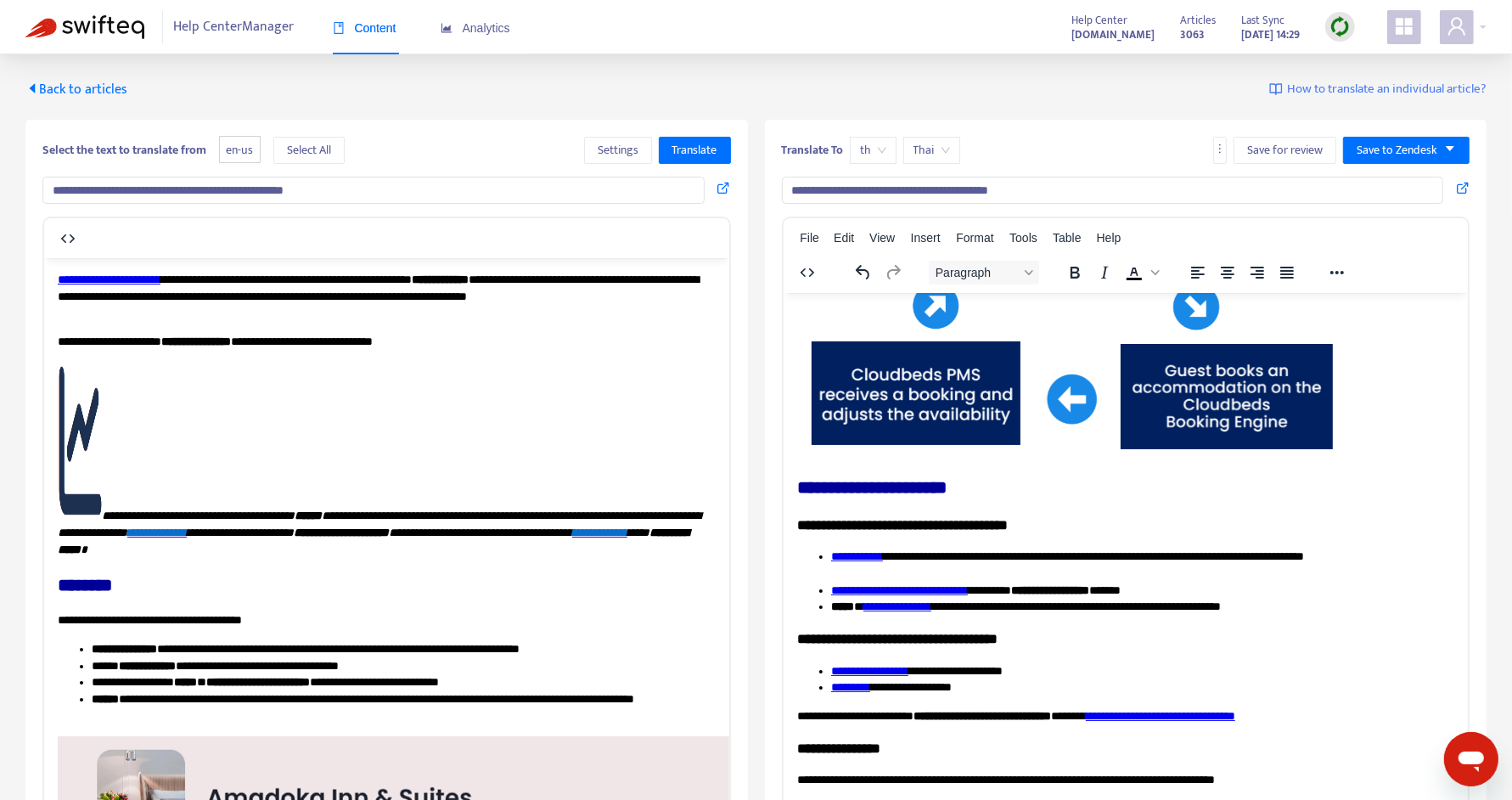 click on "Back to articles" at bounding box center [76, 89] 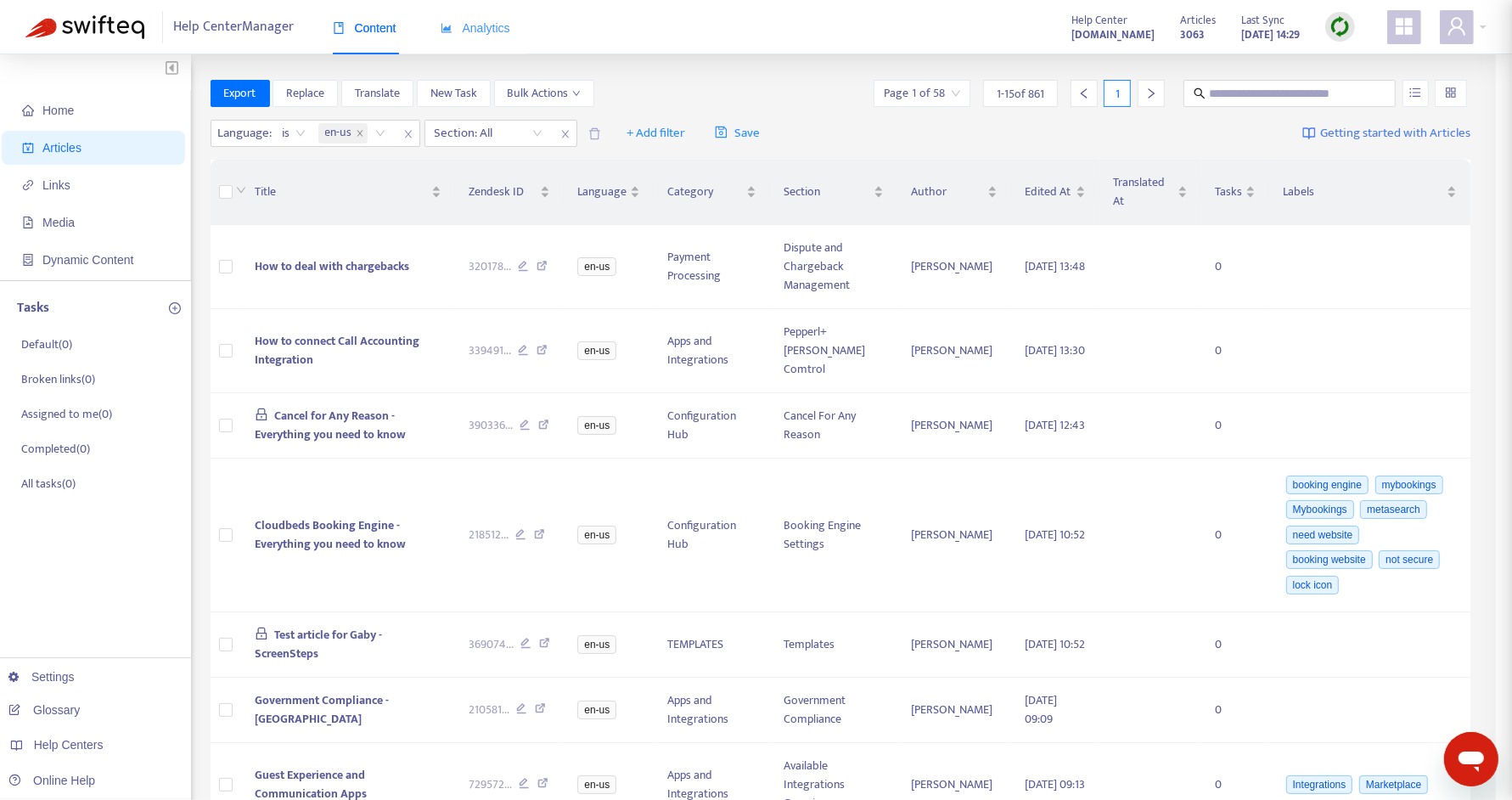 type on "**********" 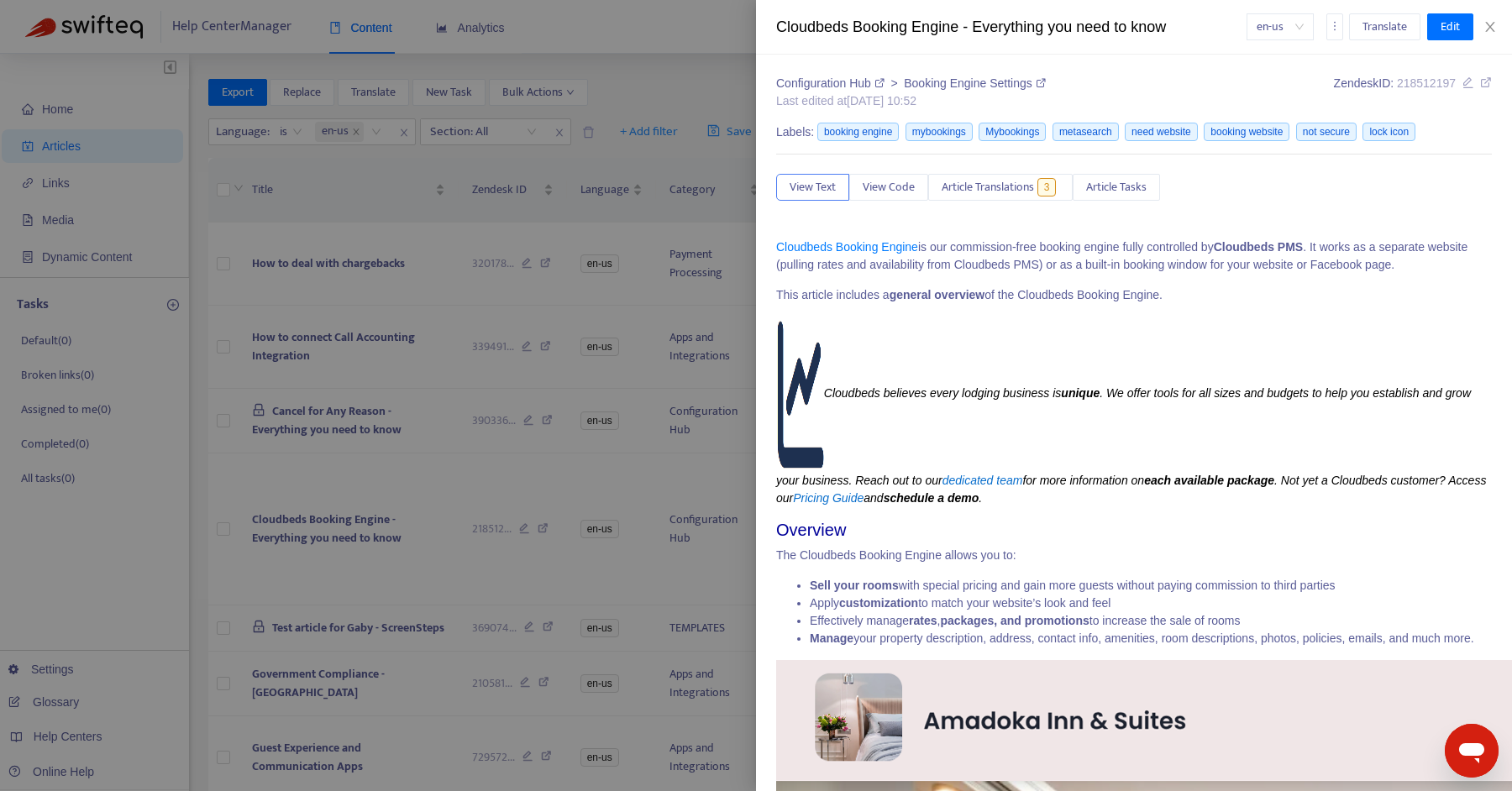 click at bounding box center [756, 396] 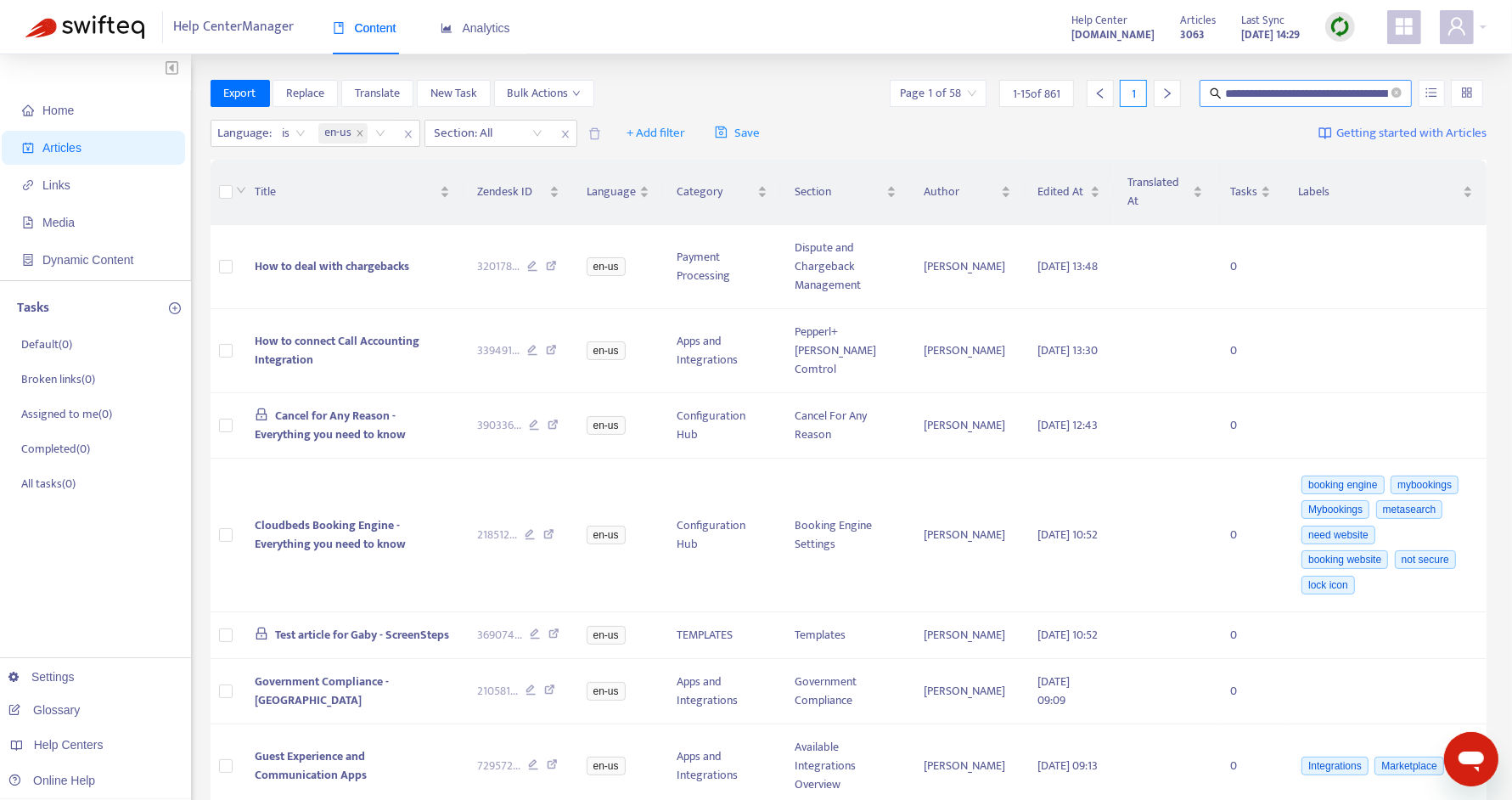 click at bounding box center [1397, 93] 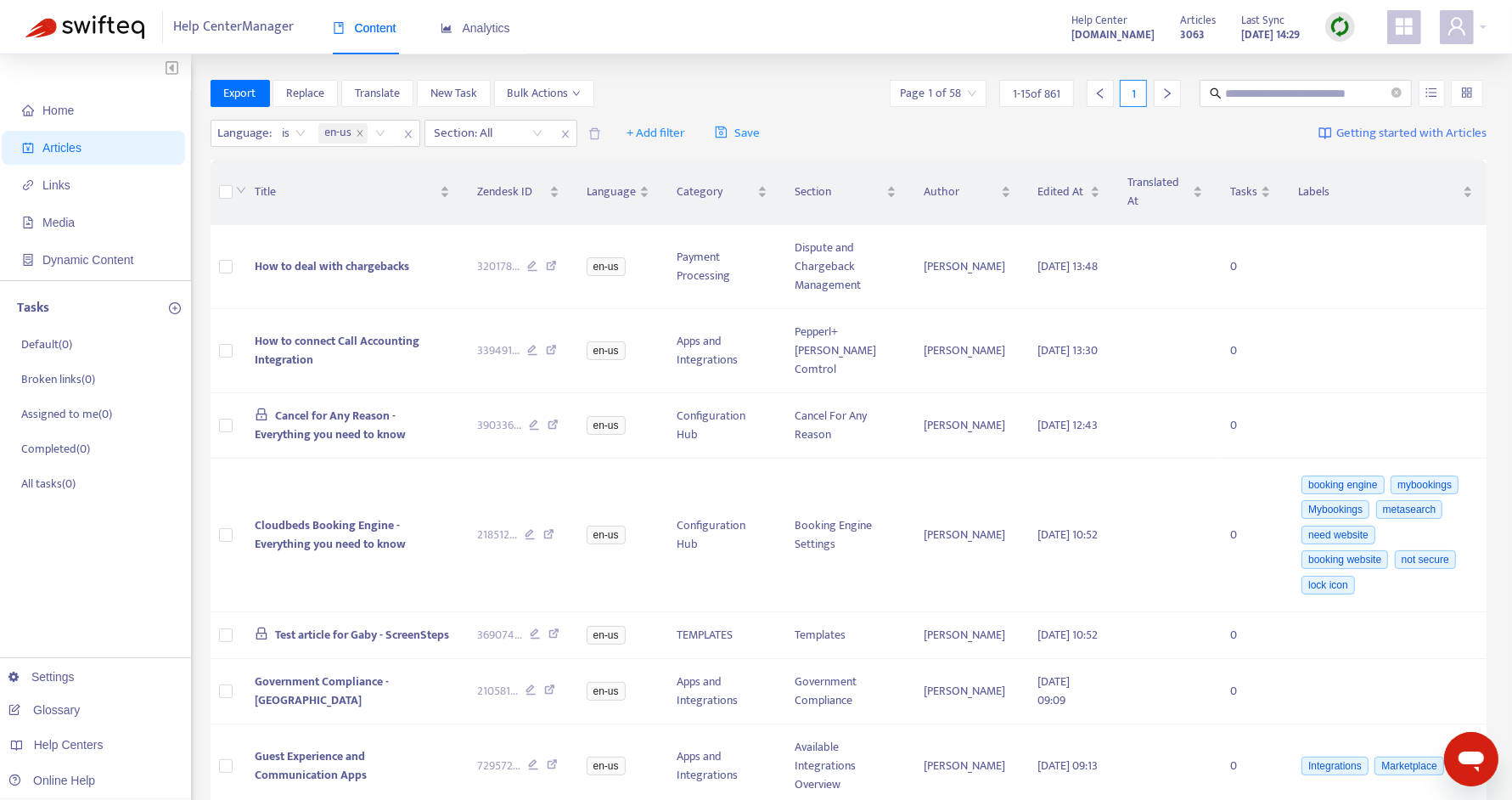 scroll, scrollTop: 0, scrollLeft: 0, axis: both 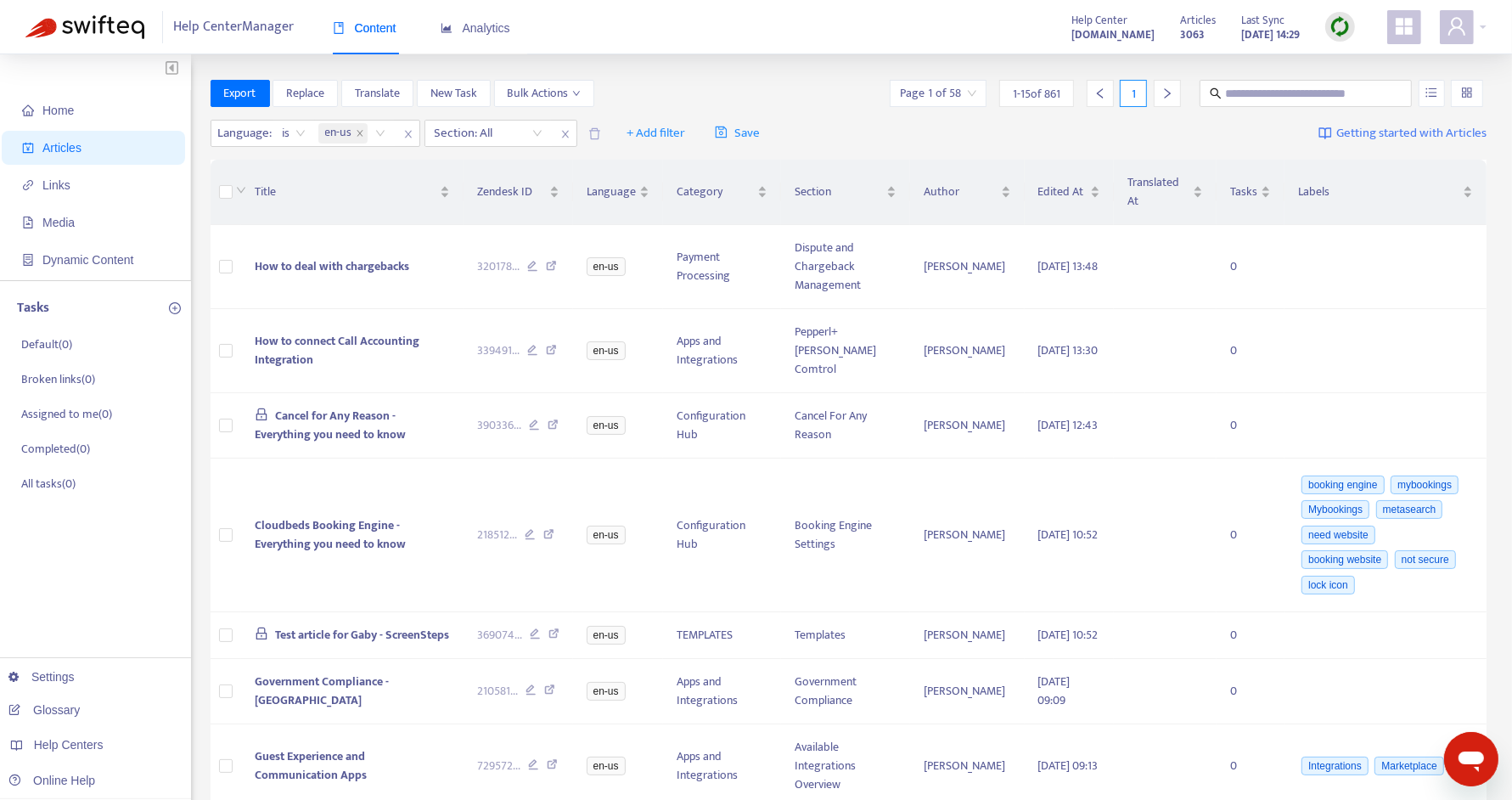 click on "Articles 3063 Last Sync [DATE] 14:29" at bounding box center [1267, 27] 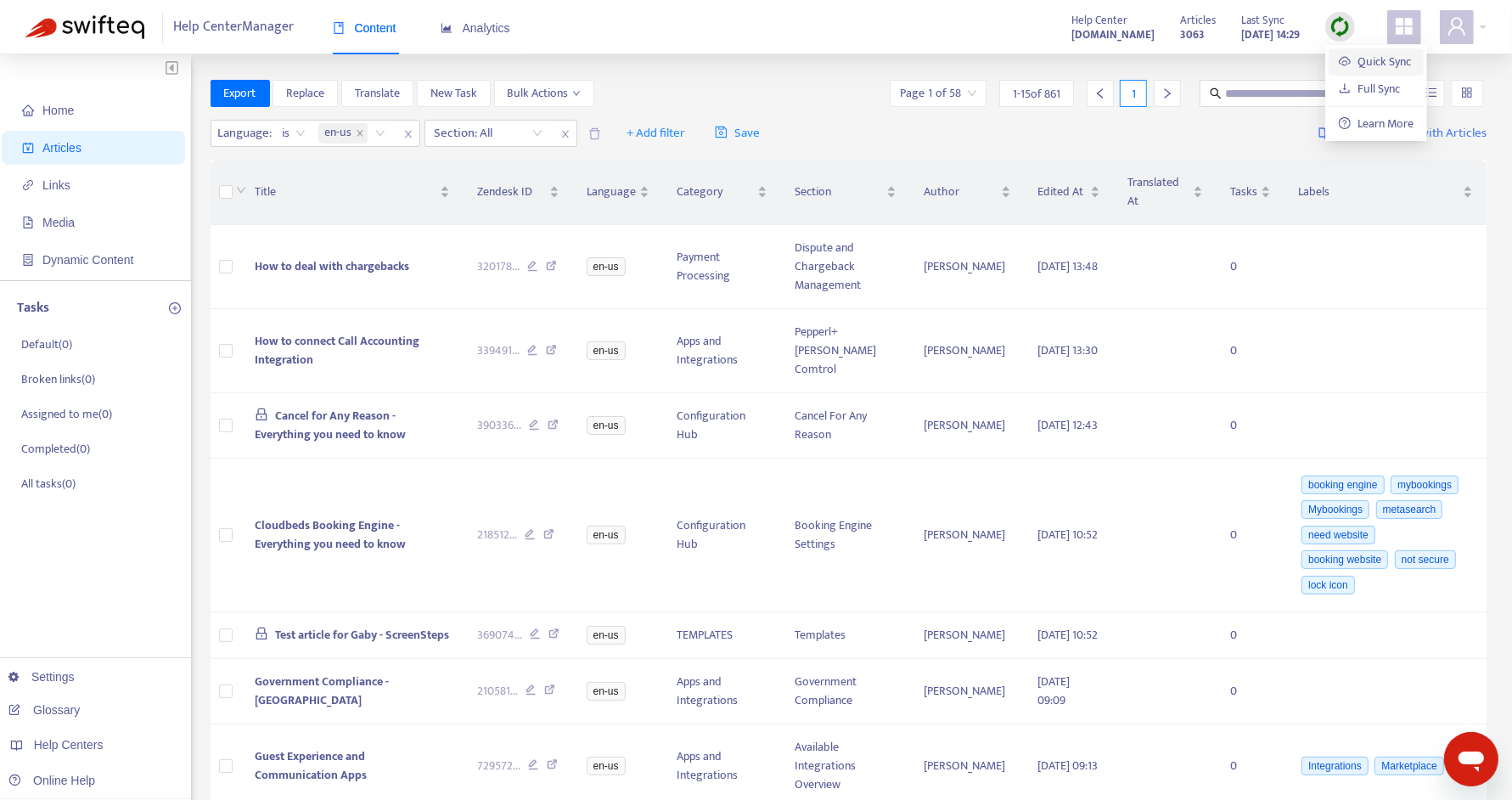 click on "Quick Sync" at bounding box center (1374, 61) 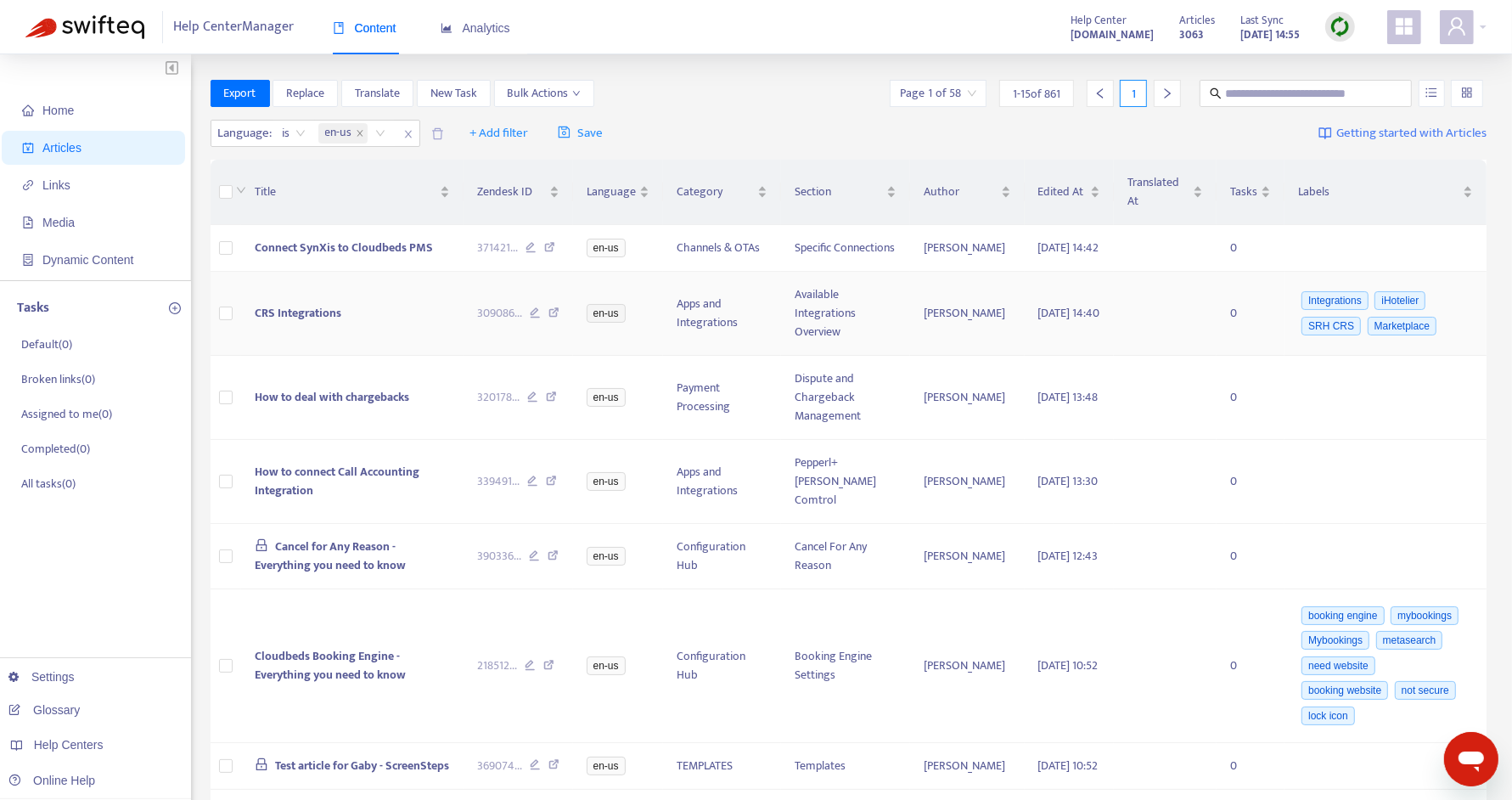 click on "CRS Integrations" at bounding box center (352, 313) 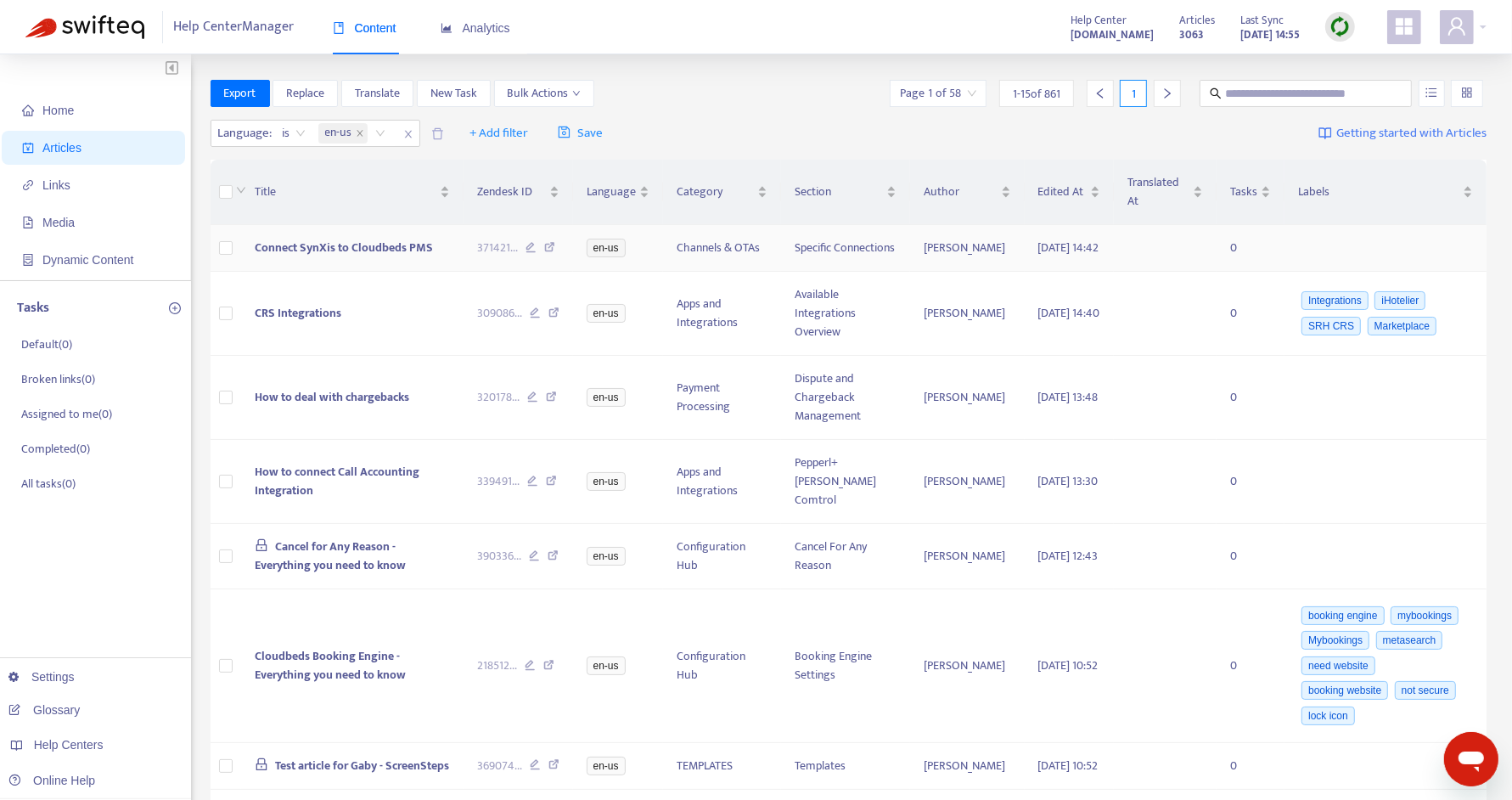 click on "Connect SynXis to Cloudbeds PMS" at bounding box center [352, 248] 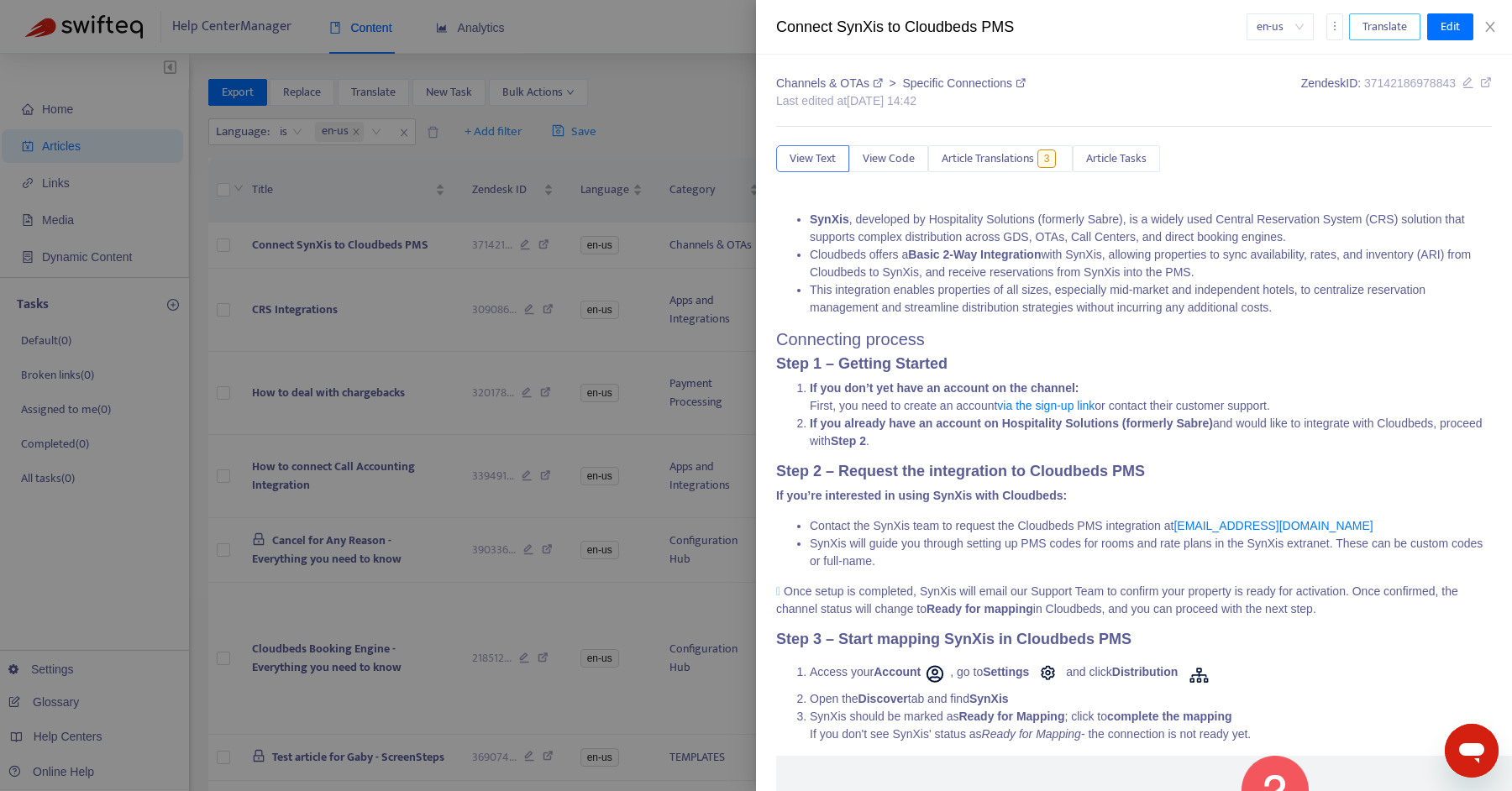 click on "Translate" at bounding box center [1384, 27] 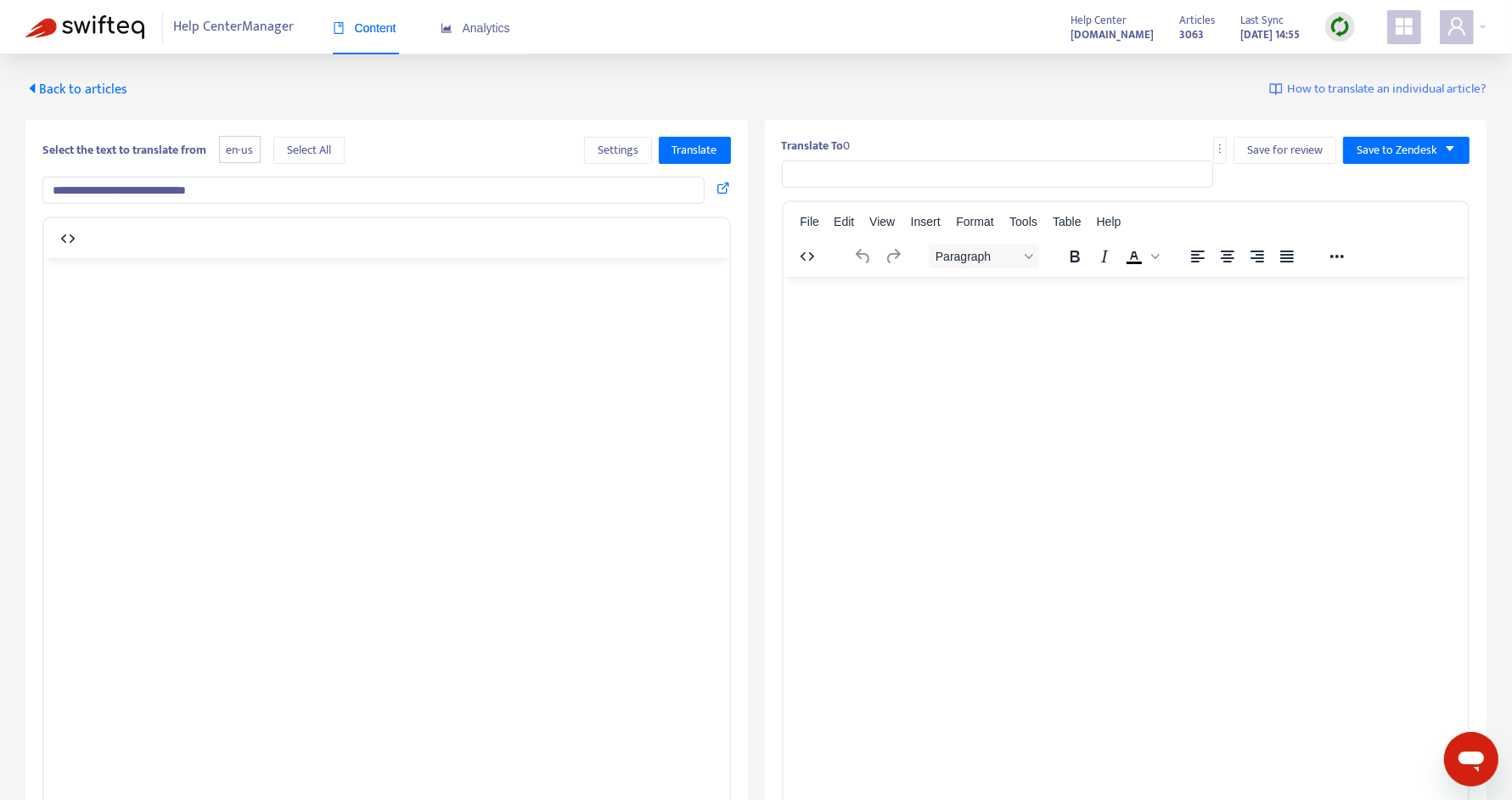 type on "**********" 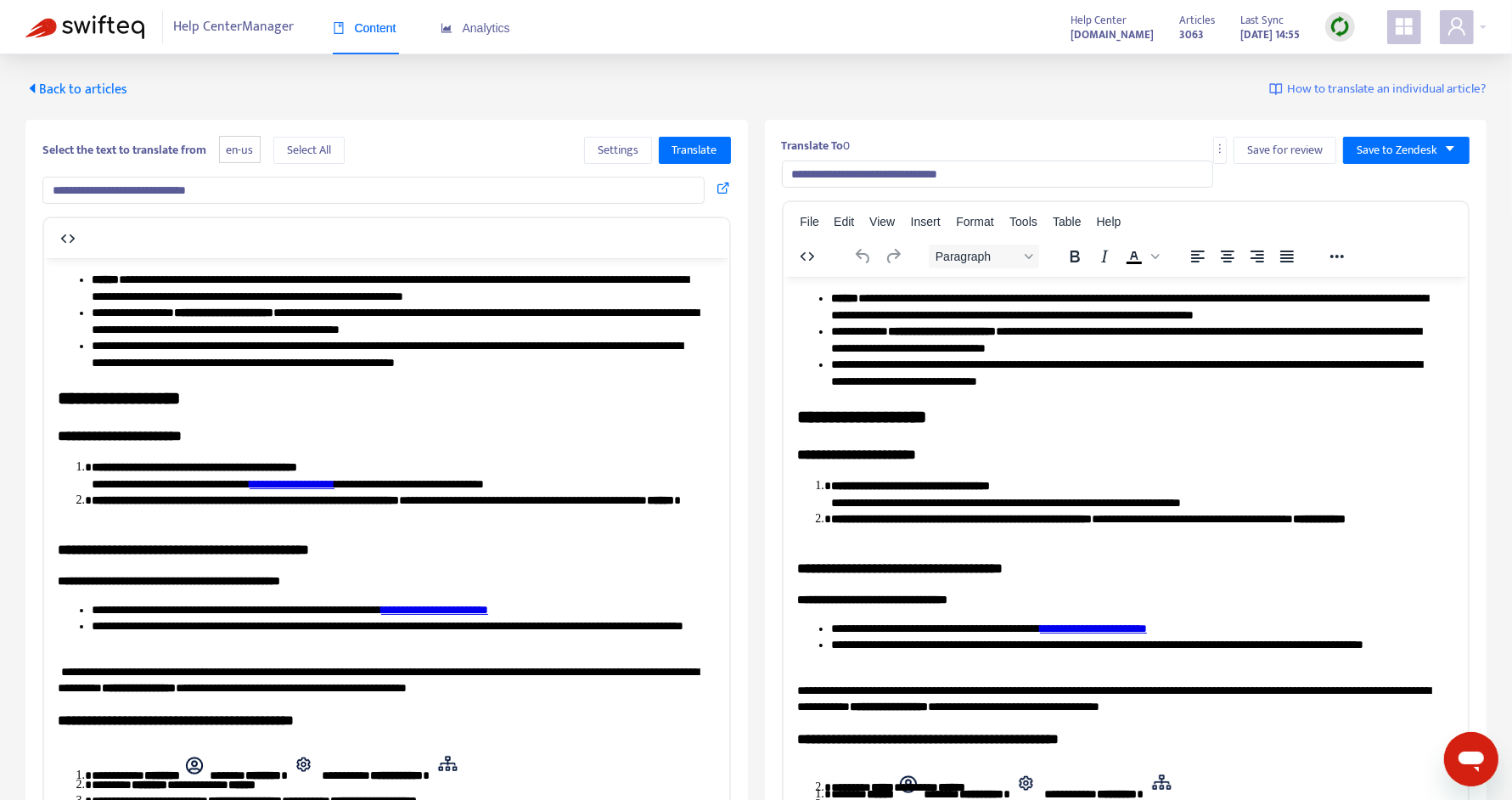 scroll, scrollTop: 0, scrollLeft: 0, axis: both 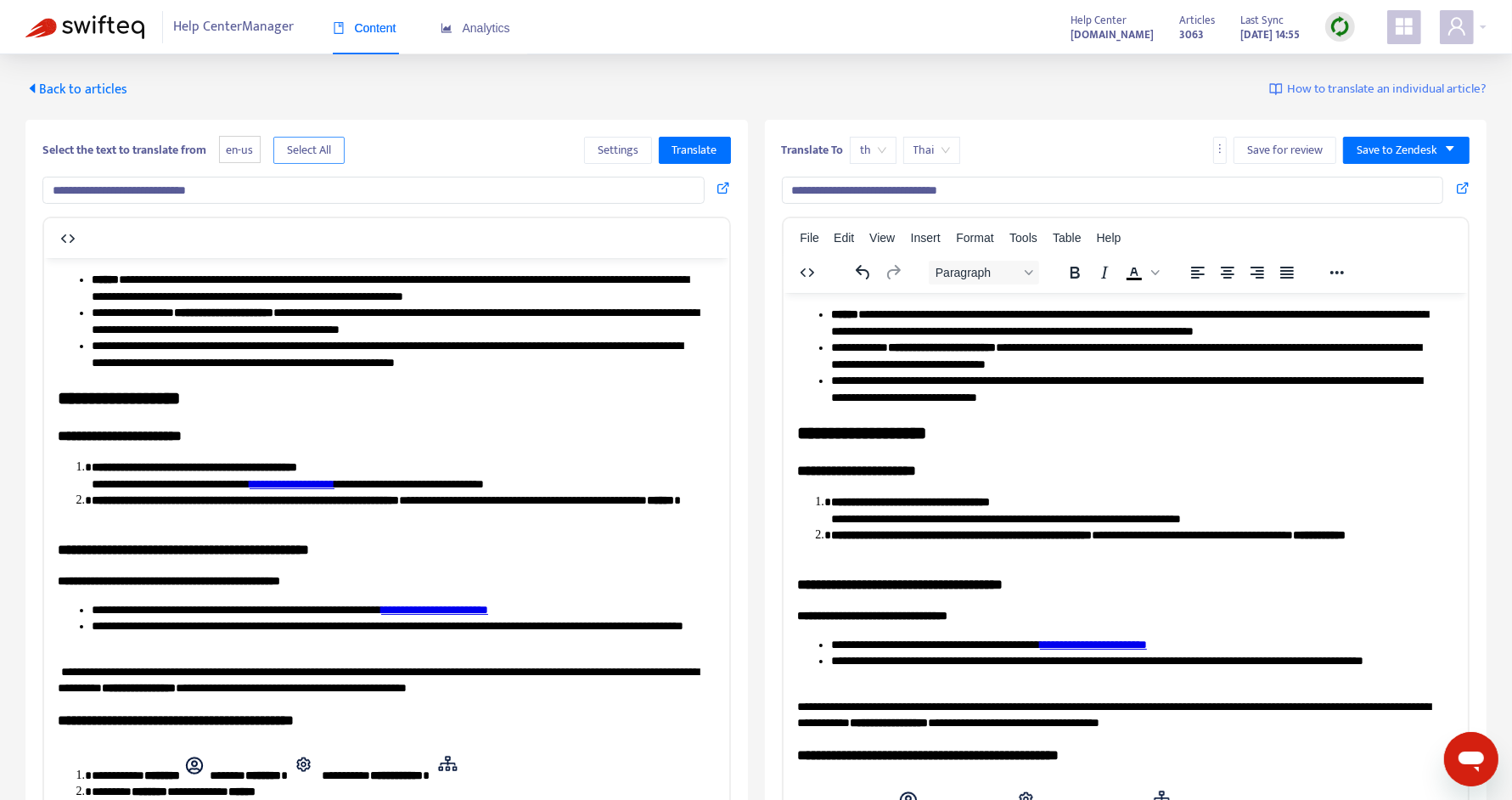 click on "Select All" at bounding box center (309, 150) 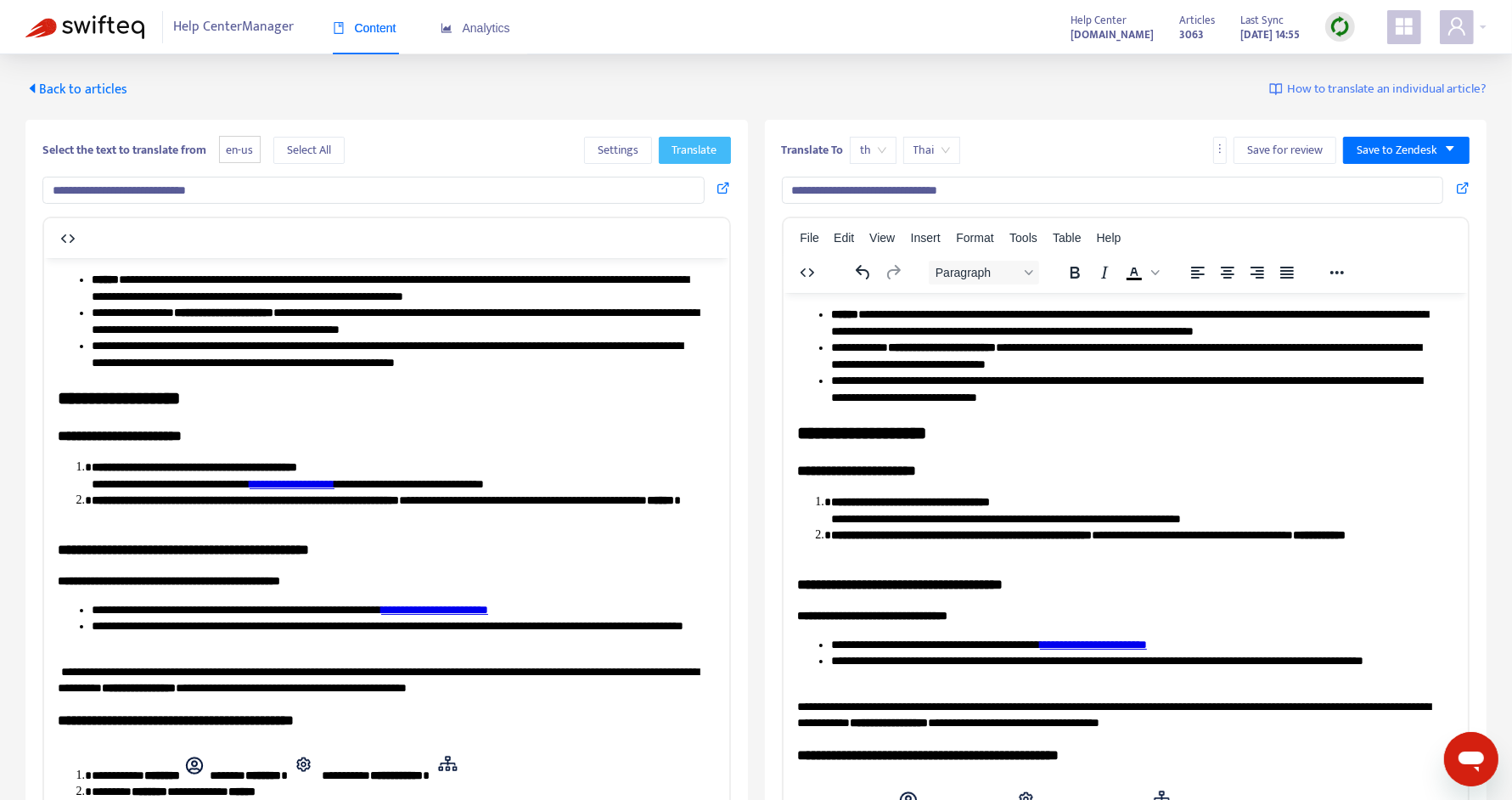 click on "Translate" at bounding box center [694, 150] 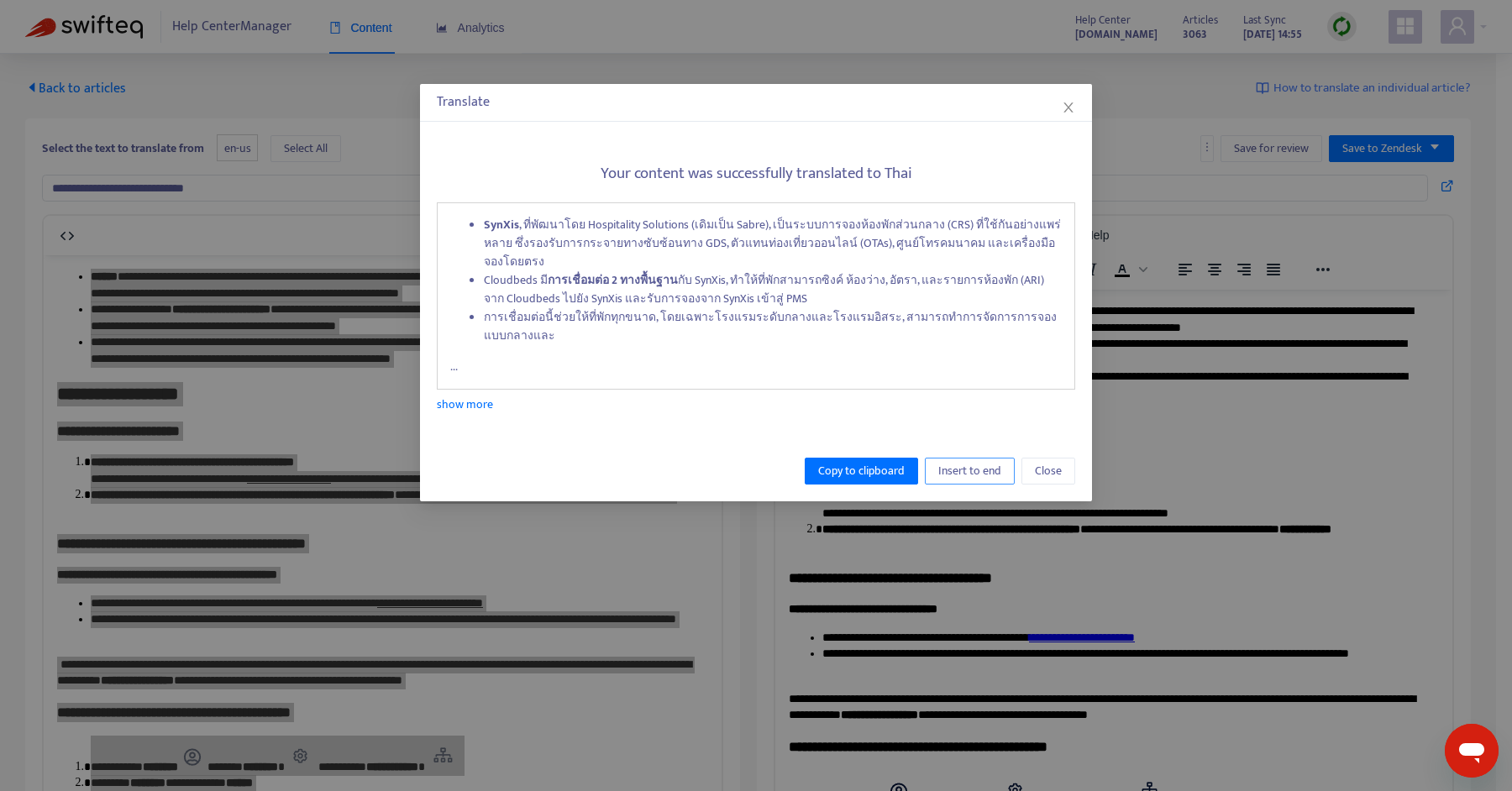 click on "Insert to end" at bounding box center (969, 471) 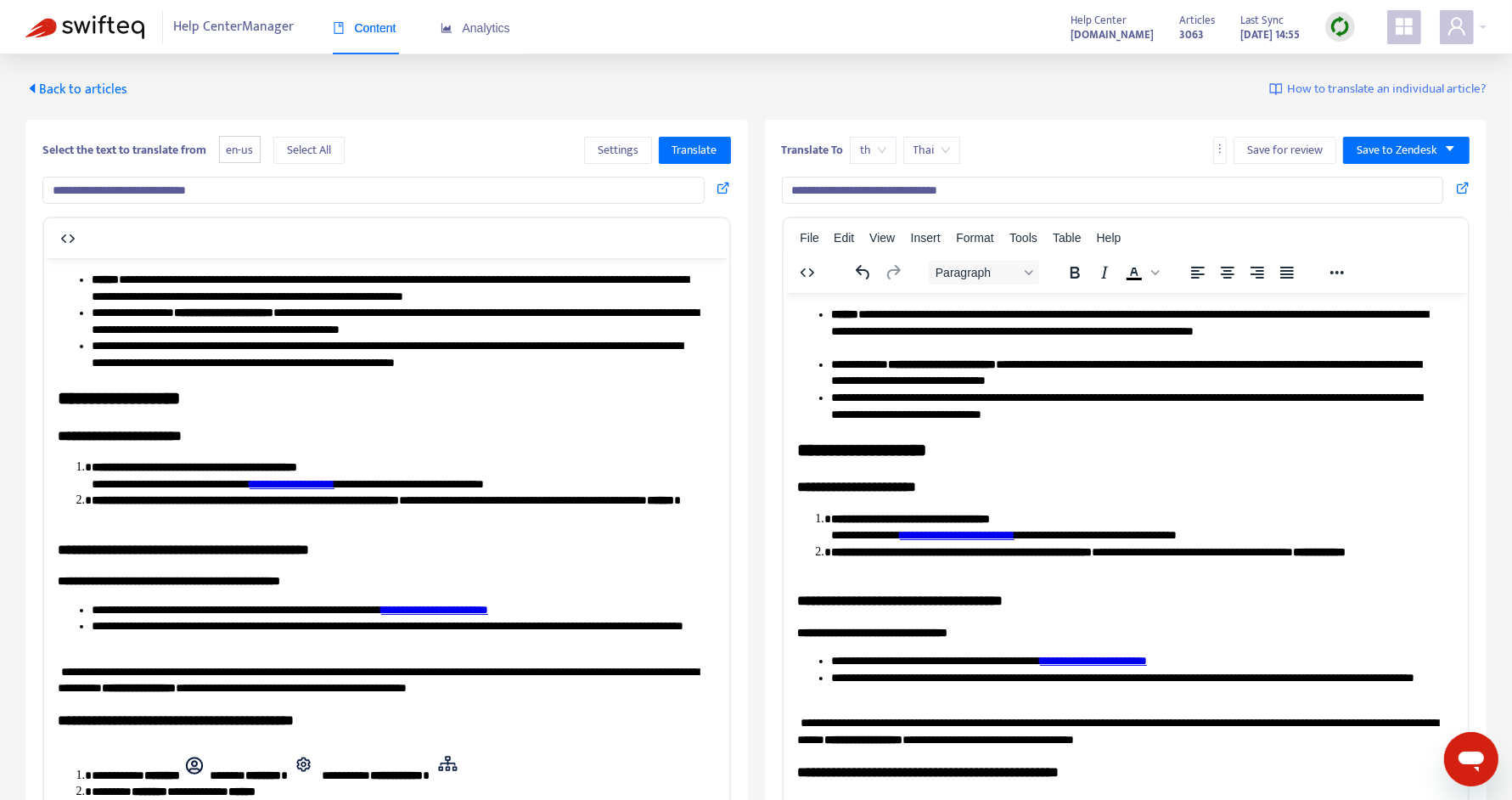 click on "**********" at bounding box center (1126, 516) 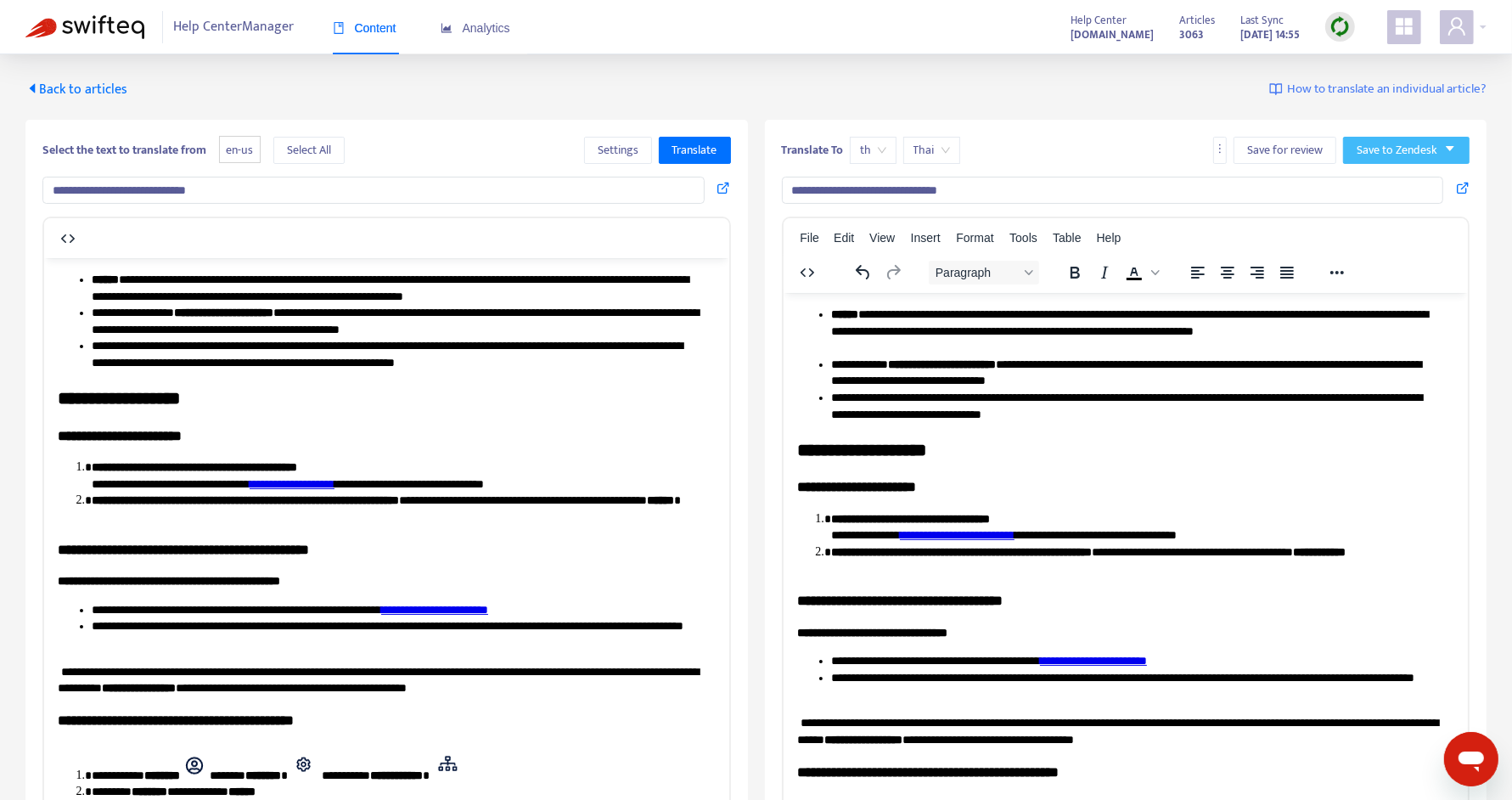 click on "Save to Zendesk" at bounding box center (1397, 150) 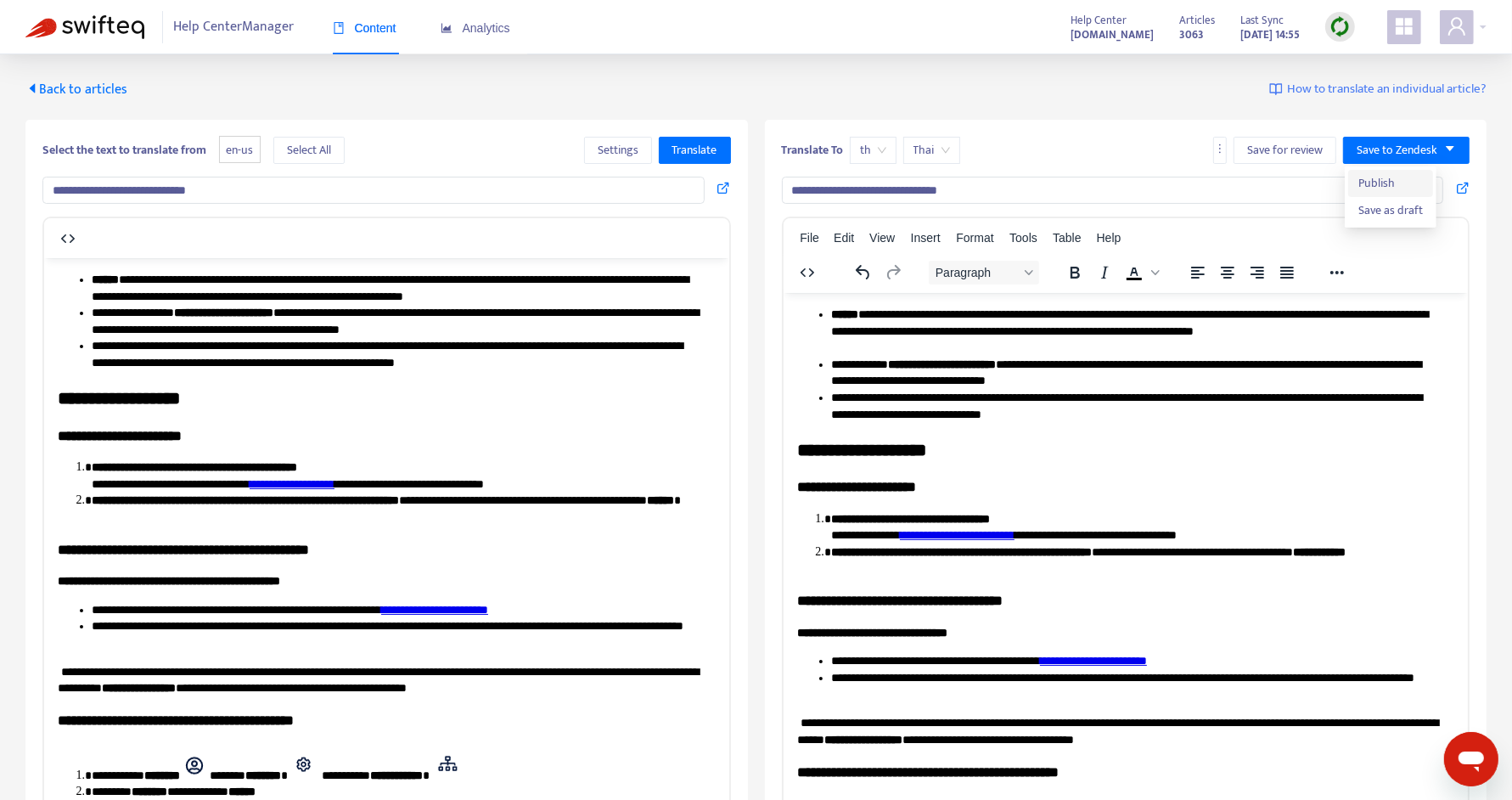click on "Publish" at bounding box center (1391, 183) 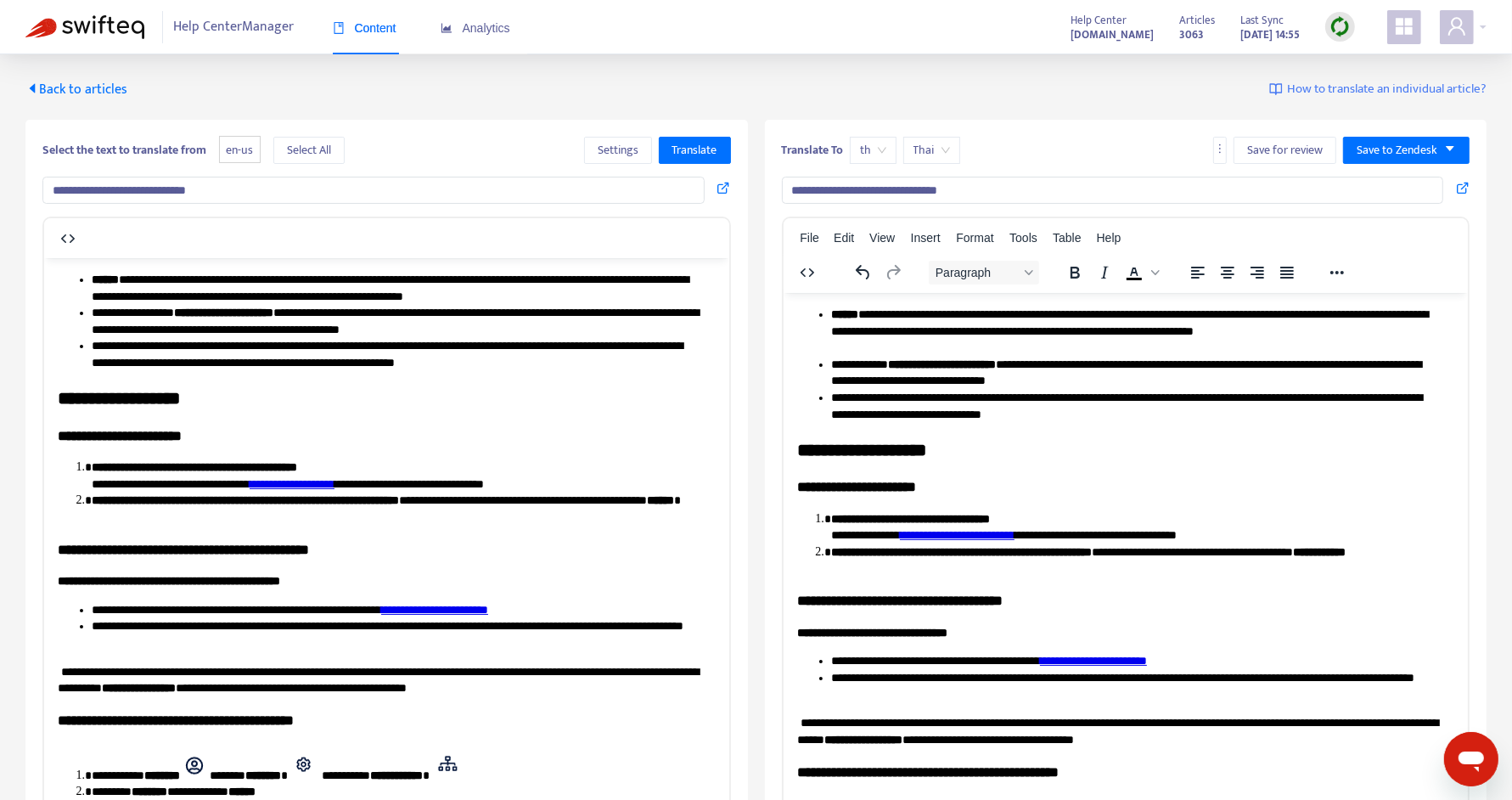 click at bounding box center (724, 188) 